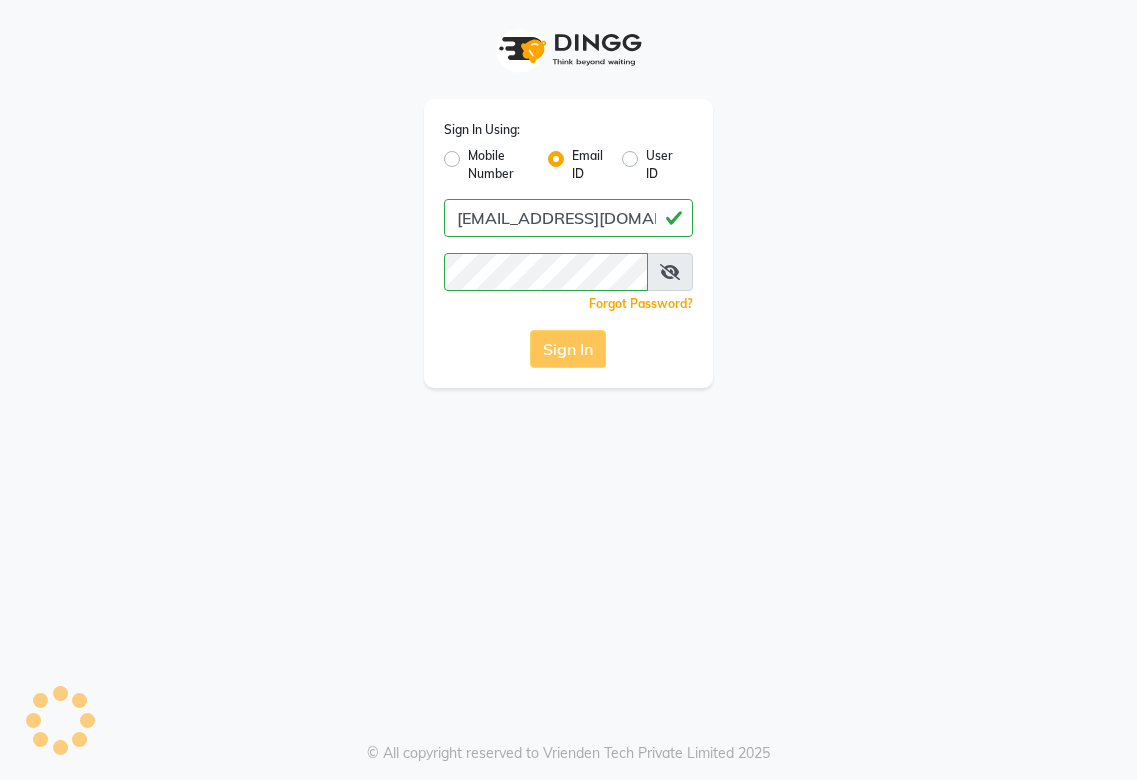 scroll, scrollTop: 0, scrollLeft: 0, axis: both 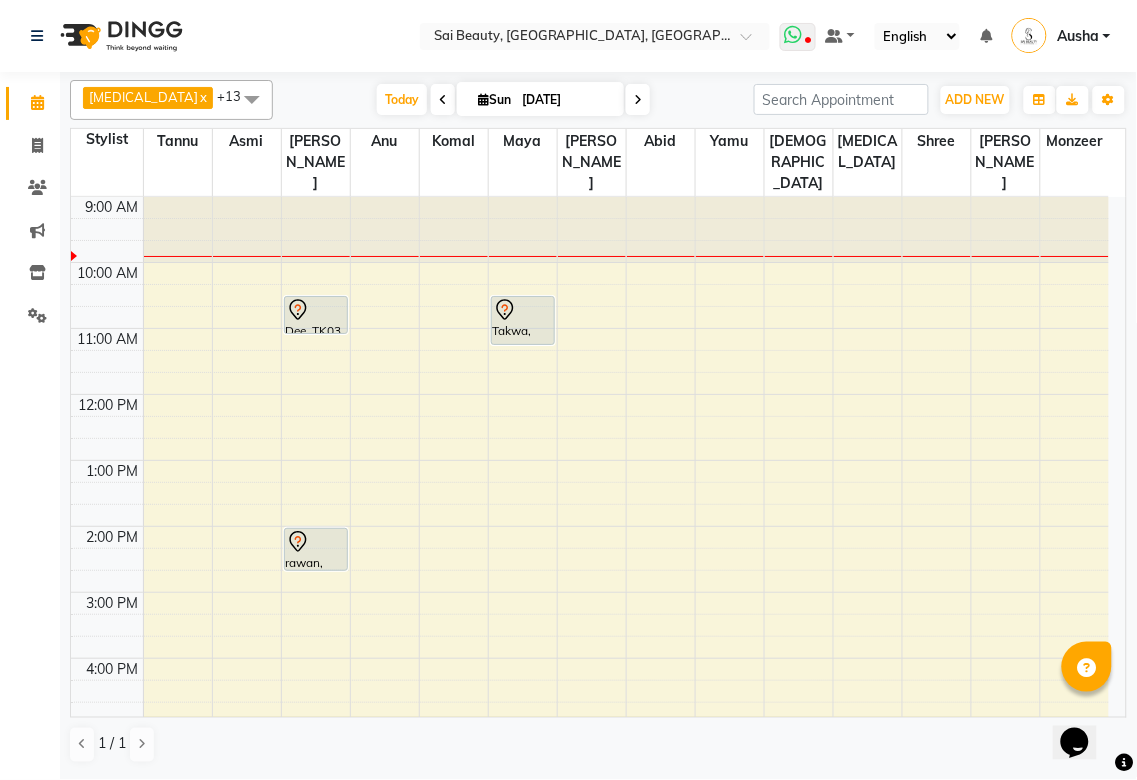 click at bounding box center (794, 35) 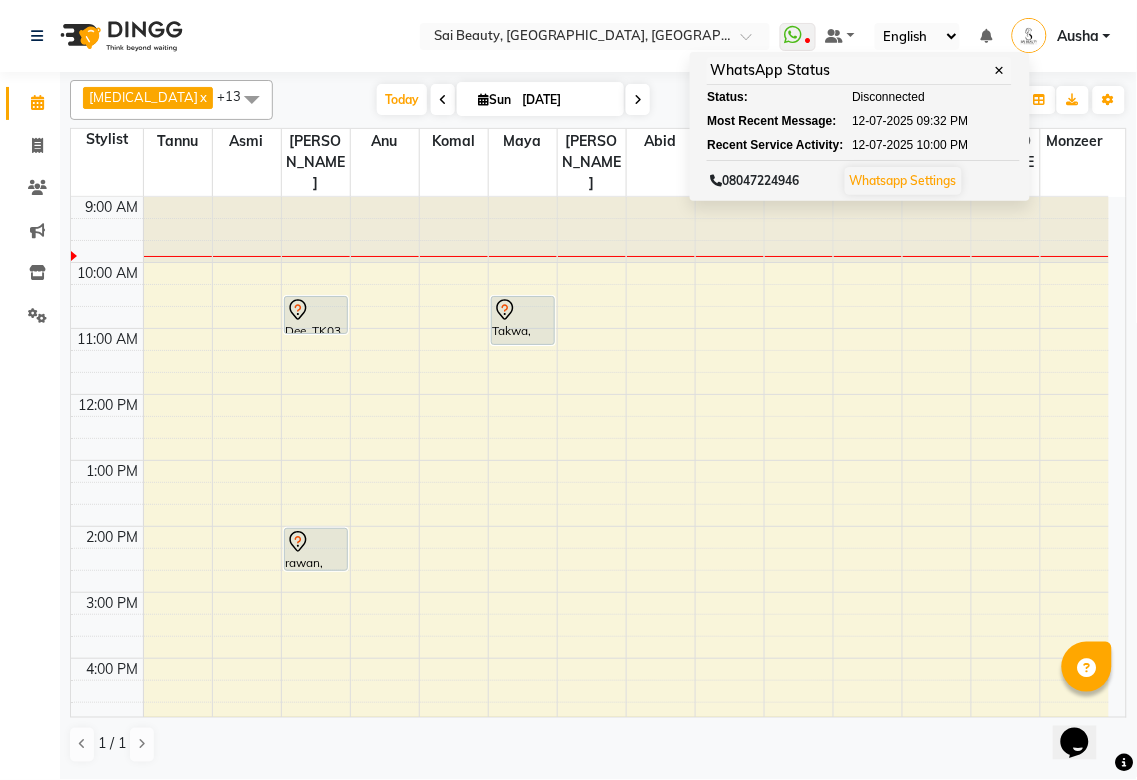 click at bounding box center (626, 691) 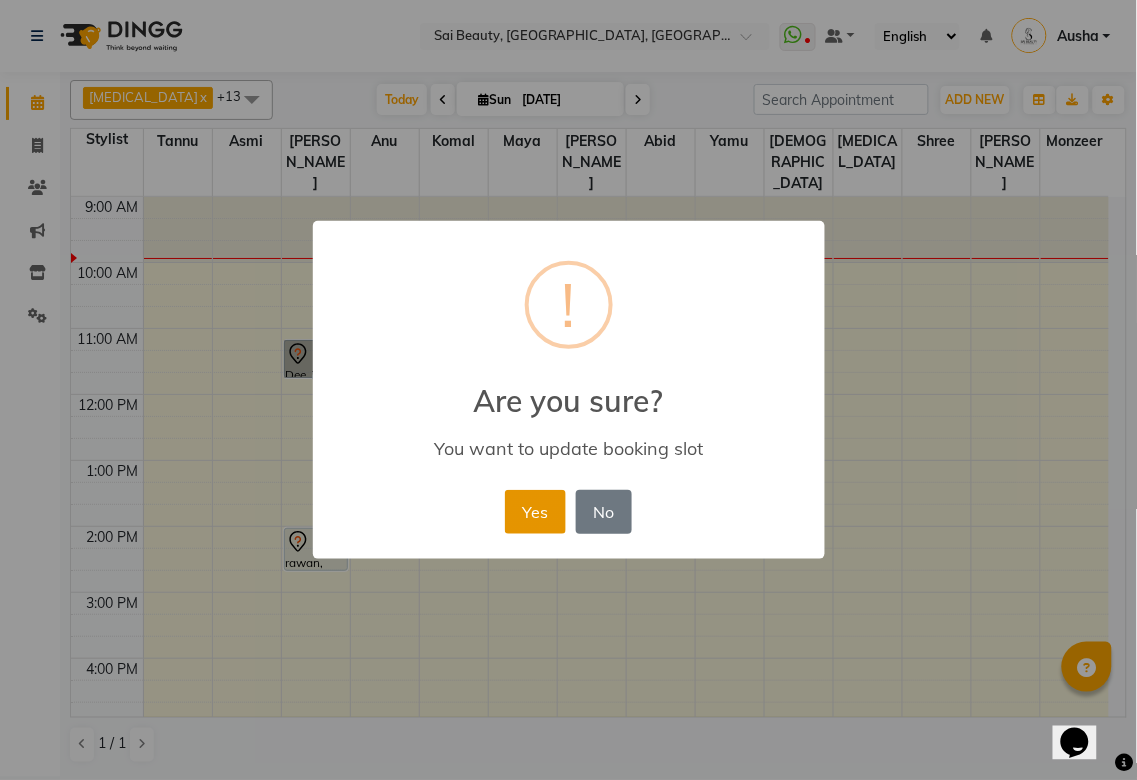 click on "Yes" at bounding box center (535, 512) 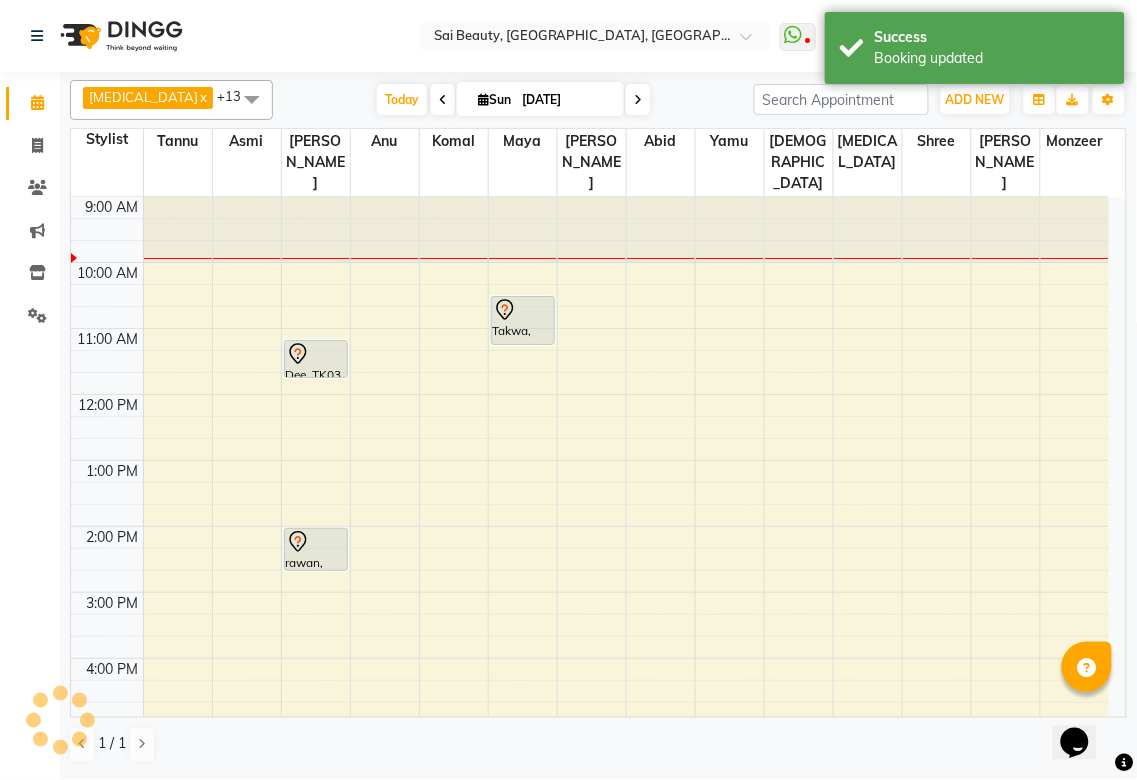 click 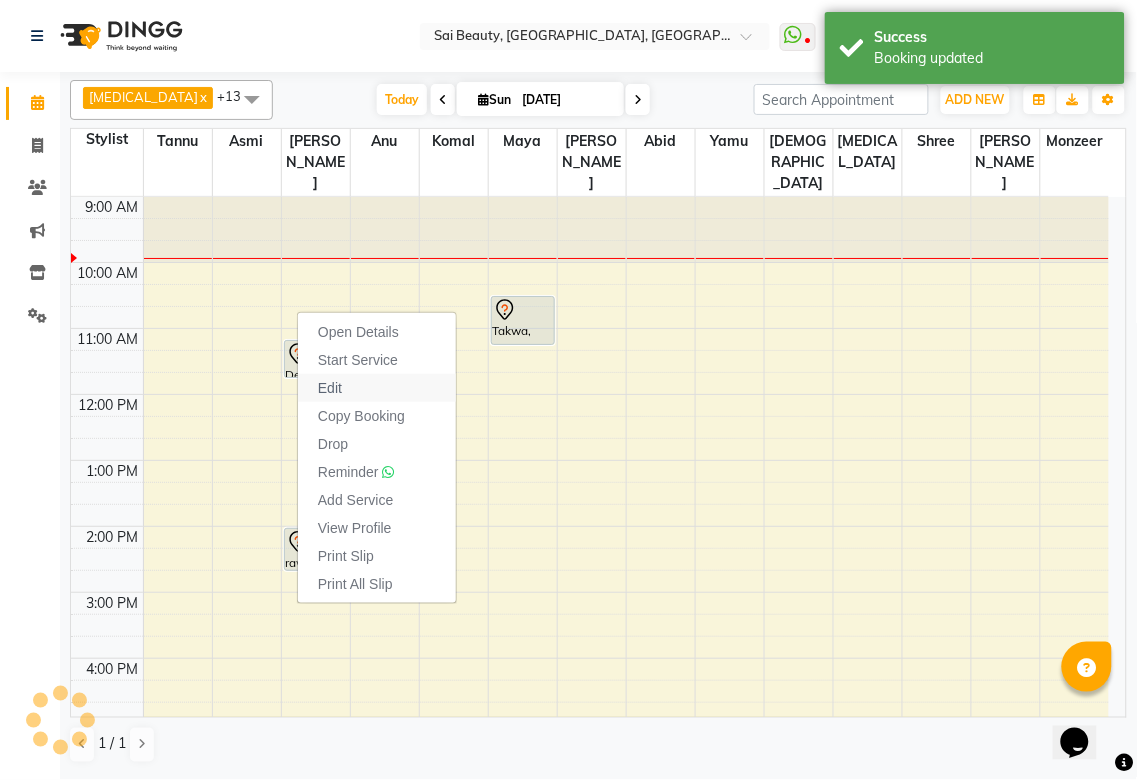 click on "Edit" at bounding box center [377, 388] 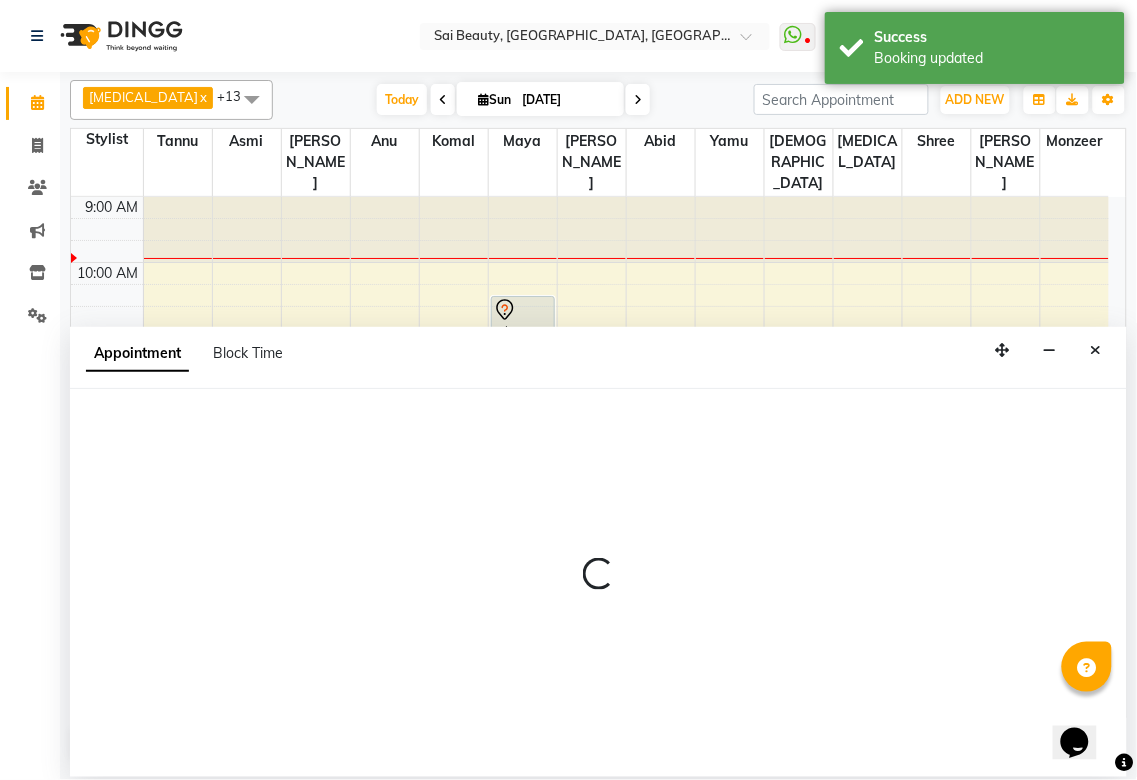 select on "tentative" 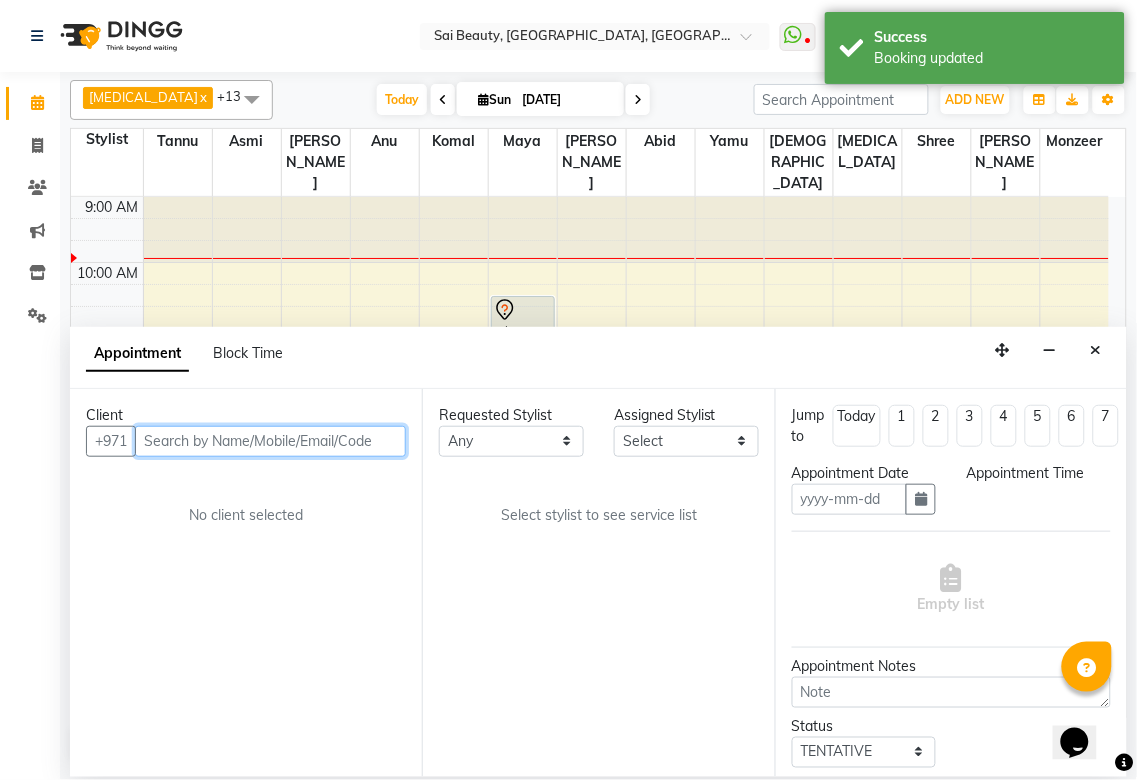 type on "[DATE]" 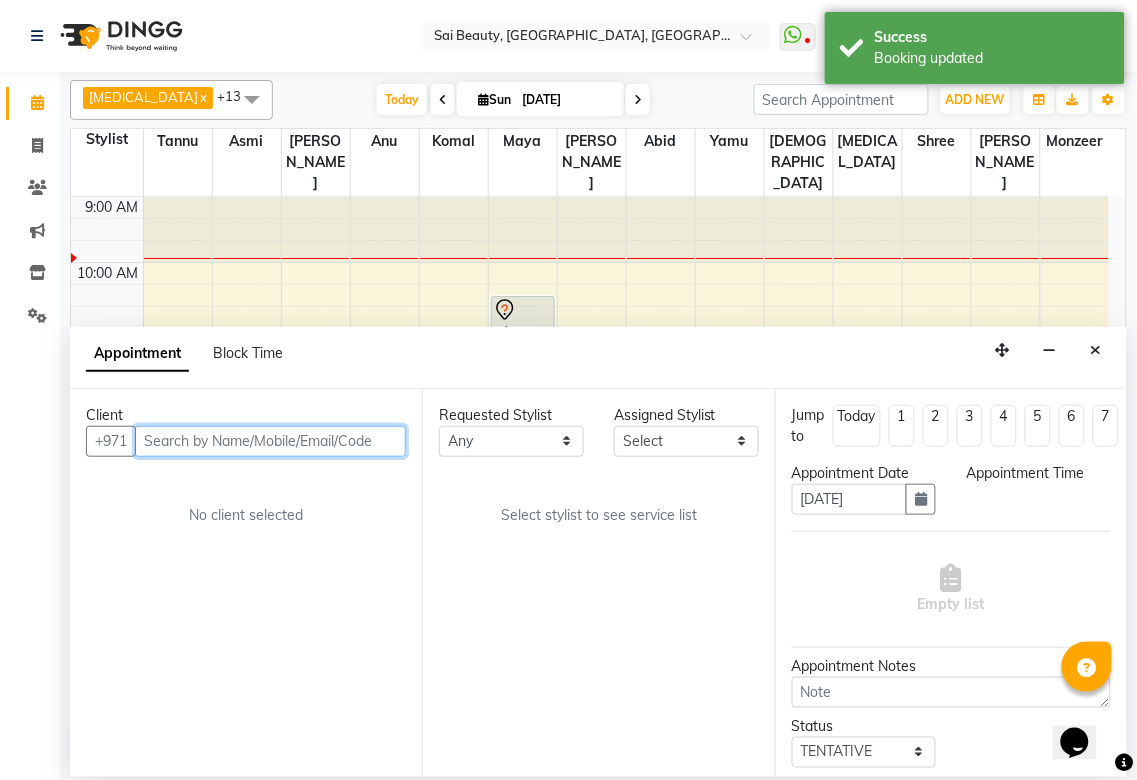 select on "670" 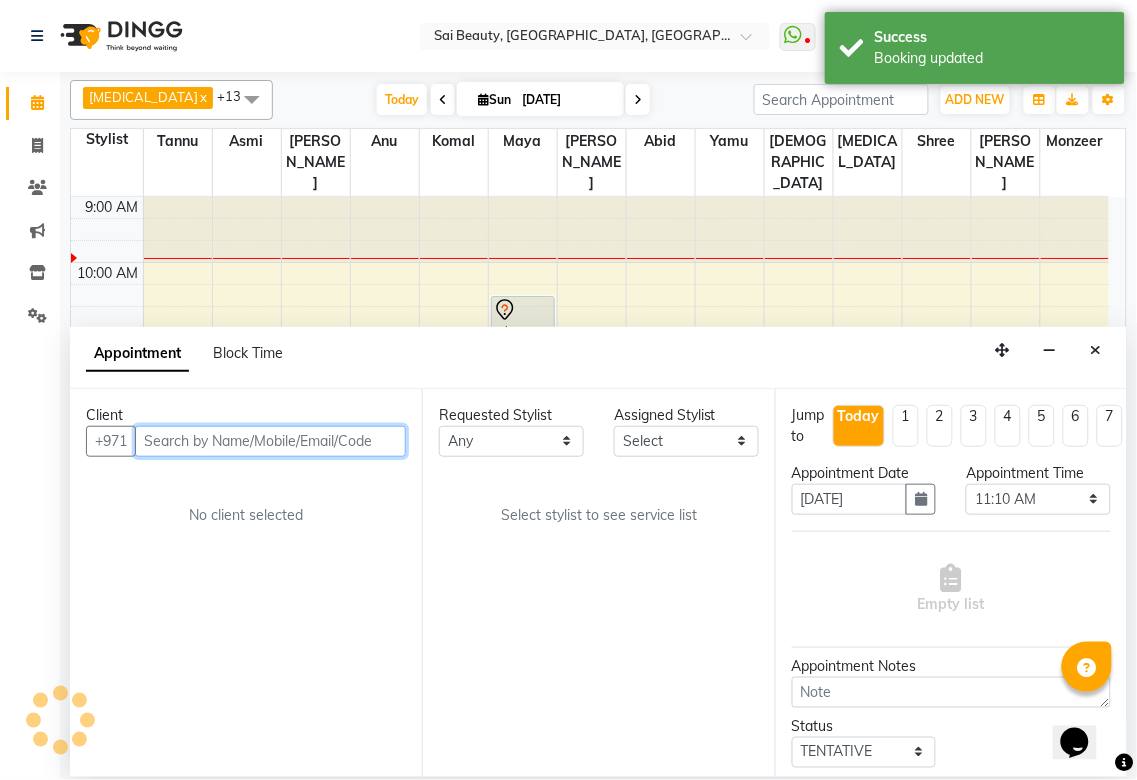 select on "43674" 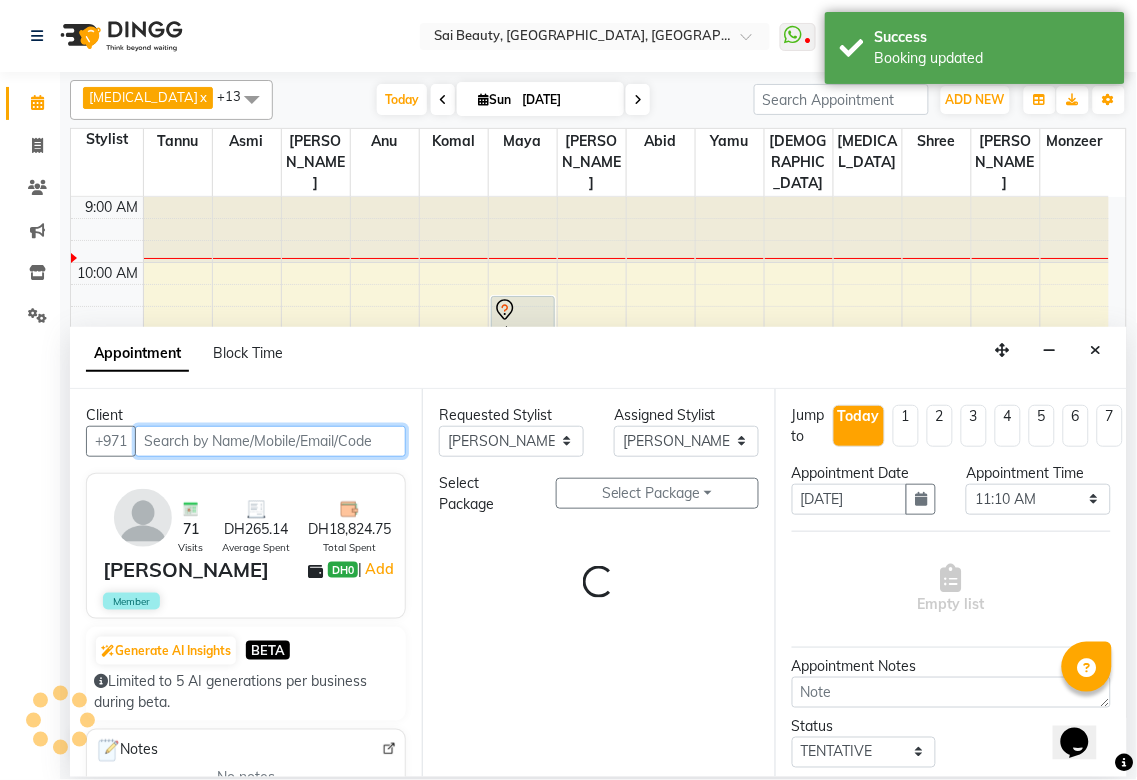 select on "2427" 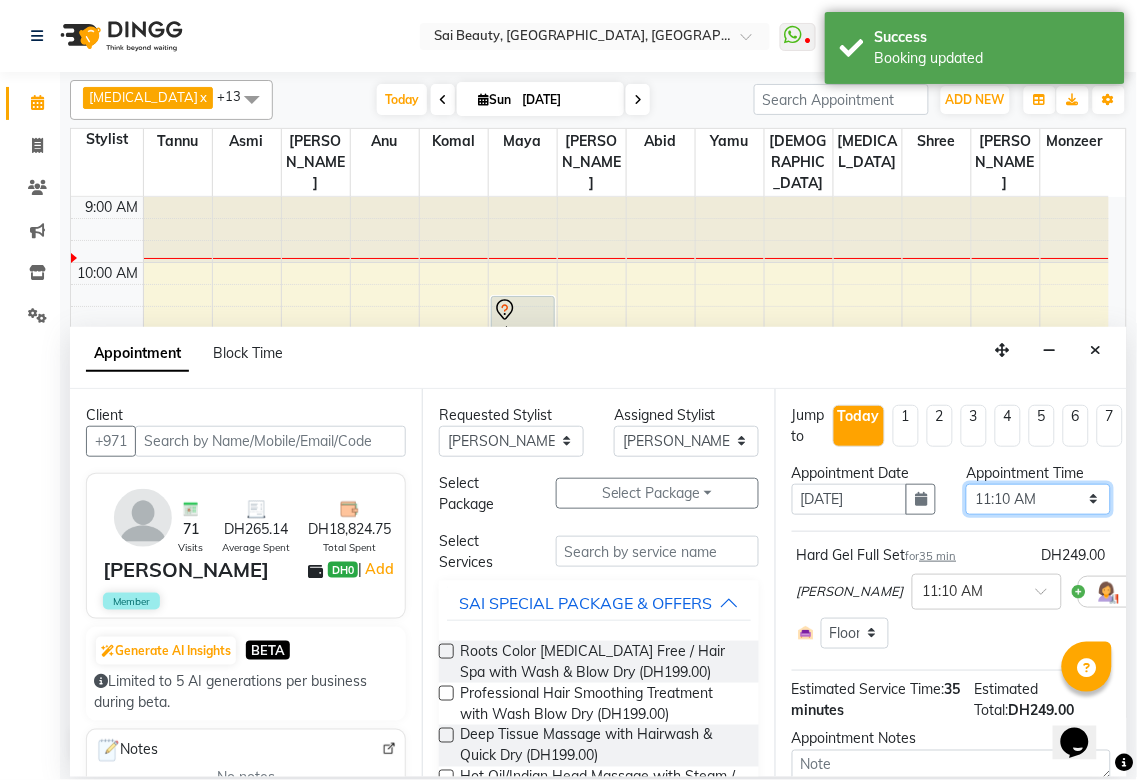 click on "Select 10:00 AM 10:05 AM 10:10 AM 10:15 AM 10:20 AM 10:25 AM 10:30 AM 10:35 AM 10:40 AM 10:45 AM 10:50 AM 10:55 AM 11:00 AM 11:05 AM 11:10 AM 11:15 AM 11:20 AM 11:25 AM 11:30 AM 11:35 AM 11:40 AM 11:45 AM 11:50 AM 11:55 AM 12:00 PM 12:05 PM 12:10 PM 12:15 PM 12:20 PM 12:25 PM 12:30 PM 12:35 PM 12:40 PM 12:45 PM 12:50 PM 12:55 PM 01:00 PM 01:05 PM 01:10 PM 01:15 PM 01:20 PM 01:25 PM 01:30 PM 01:35 PM 01:40 PM 01:45 PM 01:50 PM 01:55 PM 02:00 PM 02:05 PM 02:10 PM 02:15 PM 02:20 PM 02:25 PM 02:30 PM 02:35 PM 02:40 PM 02:45 PM 02:50 PM 02:55 PM 03:00 PM 03:05 PM 03:10 PM 03:15 PM 03:20 PM 03:25 PM 03:30 PM 03:35 PM 03:40 PM 03:45 PM 03:50 PM 03:55 PM 04:00 PM 04:05 PM 04:10 PM 04:15 PM 04:20 PM 04:25 PM 04:30 PM 04:35 PM 04:40 PM 04:45 PM 04:50 PM 04:55 PM 05:00 PM 05:05 PM 05:10 PM 05:15 PM 05:20 PM 05:25 PM 05:30 PM 05:35 PM 05:40 PM 05:45 PM 05:50 PM 05:55 PM 06:00 PM 06:05 PM 06:10 PM 06:15 PM 06:20 PM 06:25 PM 06:30 PM 06:35 PM 06:40 PM 06:45 PM 06:50 PM 06:55 PM 07:00 PM 07:05 PM 07:10 PM 07:15 PM 07:20 PM" at bounding box center (1038, 499) 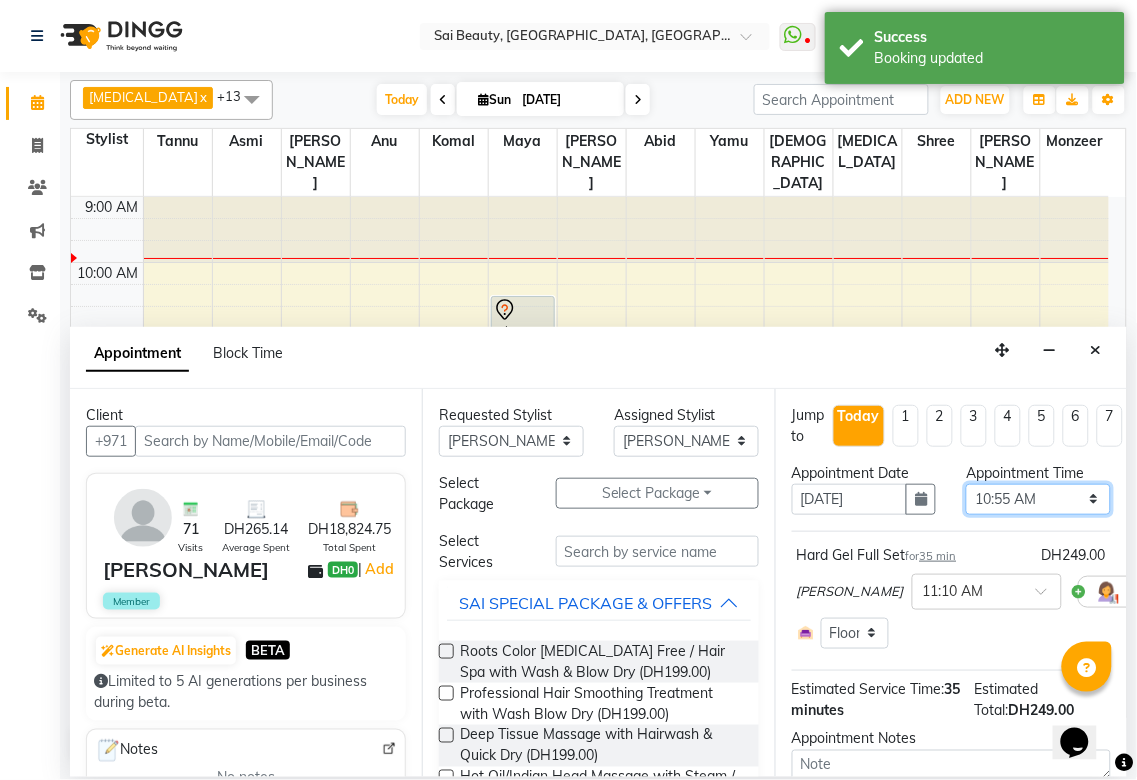 click on "Select 10:00 AM 10:05 AM 10:10 AM 10:15 AM 10:20 AM 10:25 AM 10:30 AM 10:35 AM 10:40 AM 10:45 AM 10:50 AM 10:55 AM 11:00 AM 11:05 AM 11:10 AM 11:15 AM 11:20 AM 11:25 AM 11:30 AM 11:35 AM 11:40 AM 11:45 AM 11:50 AM 11:55 AM 12:00 PM 12:05 PM 12:10 PM 12:15 PM 12:20 PM 12:25 PM 12:30 PM 12:35 PM 12:40 PM 12:45 PM 12:50 PM 12:55 PM 01:00 PM 01:05 PM 01:10 PM 01:15 PM 01:20 PM 01:25 PM 01:30 PM 01:35 PM 01:40 PM 01:45 PM 01:50 PM 01:55 PM 02:00 PM 02:05 PM 02:10 PM 02:15 PM 02:20 PM 02:25 PM 02:30 PM 02:35 PM 02:40 PM 02:45 PM 02:50 PM 02:55 PM 03:00 PM 03:05 PM 03:10 PM 03:15 PM 03:20 PM 03:25 PM 03:30 PM 03:35 PM 03:40 PM 03:45 PM 03:50 PM 03:55 PM 04:00 PM 04:05 PM 04:10 PM 04:15 PM 04:20 PM 04:25 PM 04:30 PM 04:35 PM 04:40 PM 04:45 PM 04:50 PM 04:55 PM 05:00 PM 05:05 PM 05:10 PM 05:15 PM 05:20 PM 05:25 PM 05:30 PM 05:35 PM 05:40 PM 05:45 PM 05:50 PM 05:55 PM 06:00 PM 06:05 PM 06:10 PM 06:15 PM 06:20 PM 06:25 PM 06:30 PM 06:35 PM 06:40 PM 06:45 PM 06:50 PM 06:55 PM 07:00 PM 07:05 PM 07:10 PM 07:15 PM 07:20 PM" at bounding box center (1038, 499) 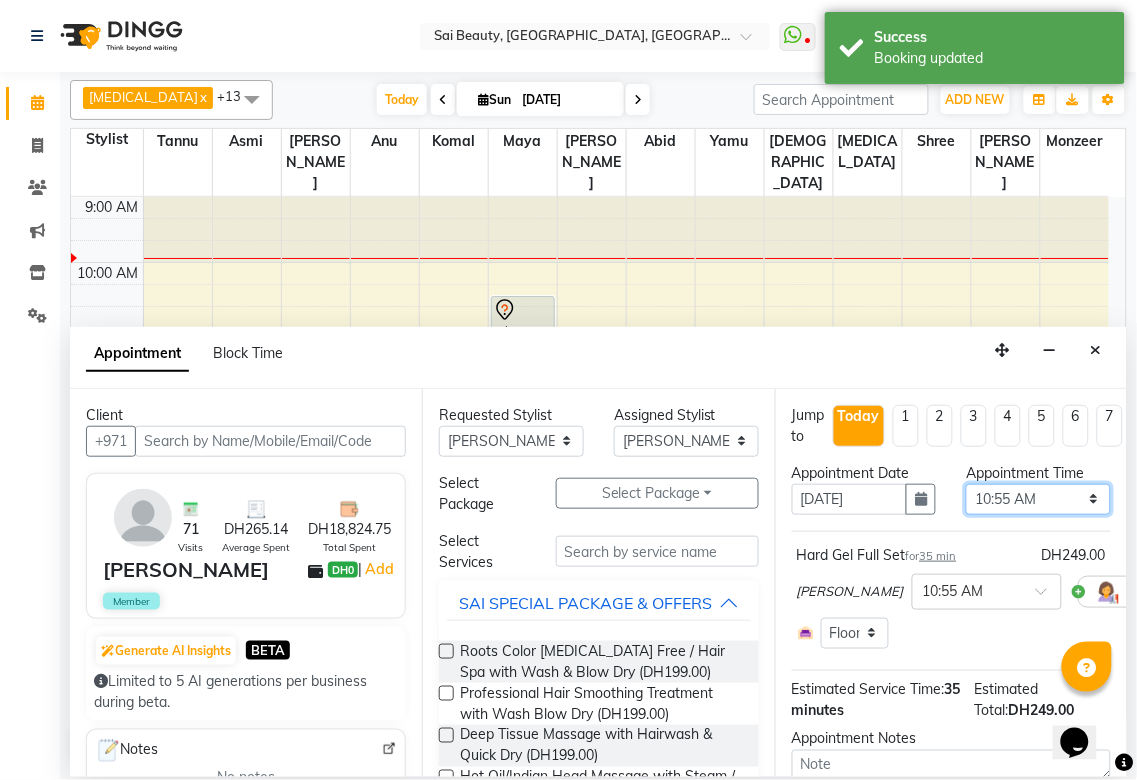 click on "Select 10:00 AM 10:05 AM 10:10 AM 10:15 AM 10:20 AM 10:25 AM 10:30 AM 10:35 AM 10:40 AM 10:45 AM 10:50 AM 10:55 AM 11:00 AM 11:05 AM 11:10 AM 11:15 AM 11:20 AM 11:25 AM 11:30 AM 11:35 AM 11:40 AM 11:45 AM 11:50 AM 11:55 AM 12:00 PM 12:05 PM 12:10 PM 12:15 PM 12:20 PM 12:25 PM 12:30 PM 12:35 PM 12:40 PM 12:45 PM 12:50 PM 12:55 PM 01:00 PM 01:05 PM 01:10 PM 01:15 PM 01:20 PM 01:25 PM 01:30 PM 01:35 PM 01:40 PM 01:45 PM 01:50 PM 01:55 PM 02:00 PM 02:05 PM 02:10 PM 02:15 PM 02:20 PM 02:25 PM 02:30 PM 02:35 PM 02:40 PM 02:45 PM 02:50 PM 02:55 PM 03:00 PM 03:05 PM 03:10 PM 03:15 PM 03:20 PM 03:25 PM 03:30 PM 03:35 PM 03:40 PM 03:45 PM 03:50 PM 03:55 PM 04:00 PM 04:05 PM 04:10 PM 04:15 PM 04:20 PM 04:25 PM 04:30 PM 04:35 PM 04:40 PM 04:45 PM 04:50 PM 04:55 PM 05:00 PM 05:05 PM 05:10 PM 05:15 PM 05:20 PM 05:25 PM 05:30 PM 05:35 PM 05:40 PM 05:45 PM 05:50 PM 05:55 PM 06:00 PM 06:05 PM 06:10 PM 06:15 PM 06:20 PM 06:25 PM 06:30 PM 06:35 PM 06:40 PM 06:45 PM 06:50 PM 06:55 PM 07:00 PM 07:05 PM 07:10 PM 07:15 PM 07:20 PM" at bounding box center (1038, 499) 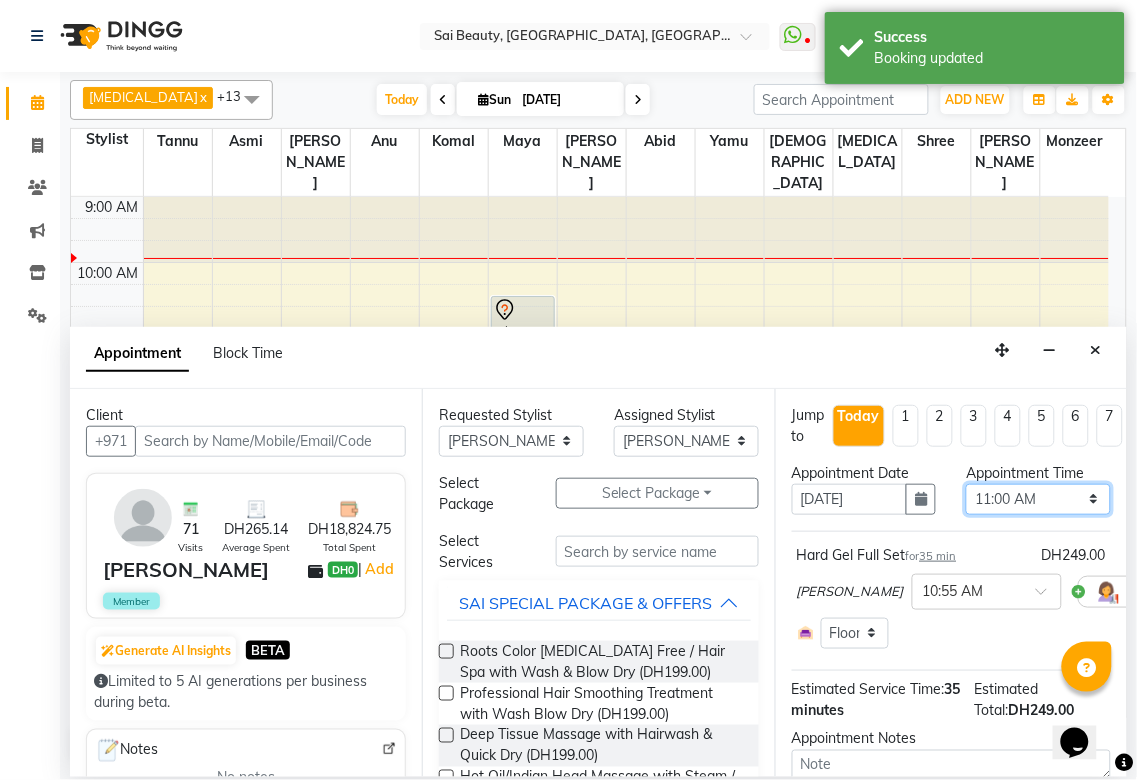 click on "Select 10:00 AM 10:05 AM 10:10 AM 10:15 AM 10:20 AM 10:25 AM 10:30 AM 10:35 AM 10:40 AM 10:45 AM 10:50 AM 10:55 AM 11:00 AM 11:05 AM 11:10 AM 11:15 AM 11:20 AM 11:25 AM 11:30 AM 11:35 AM 11:40 AM 11:45 AM 11:50 AM 11:55 AM 12:00 PM 12:05 PM 12:10 PM 12:15 PM 12:20 PM 12:25 PM 12:30 PM 12:35 PM 12:40 PM 12:45 PM 12:50 PM 12:55 PM 01:00 PM 01:05 PM 01:10 PM 01:15 PM 01:20 PM 01:25 PM 01:30 PM 01:35 PM 01:40 PM 01:45 PM 01:50 PM 01:55 PM 02:00 PM 02:05 PM 02:10 PM 02:15 PM 02:20 PM 02:25 PM 02:30 PM 02:35 PM 02:40 PM 02:45 PM 02:50 PM 02:55 PM 03:00 PM 03:05 PM 03:10 PM 03:15 PM 03:20 PM 03:25 PM 03:30 PM 03:35 PM 03:40 PM 03:45 PM 03:50 PM 03:55 PM 04:00 PM 04:05 PM 04:10 PM 04:15 PM 04:20 PM 04:25 PM 04:30 PM 04:35 PM 04:40 PM 04:45 PM 04:50 PM 04:55 PM 05:00 PM 05:05 PM 05:10 PM 05:15 PM 05:20 PM 05:25 PM 05:30 PM 05:35 PM 05:40 PM 05:45 PM 05:50 PM 05:55 PM 06:00 PM 06:05 PM 06:10 PM 06:15 PM 06:20 PM 06:25 PM 06:30 PM 06:35 PM 06:40 PM 06:45 PM 06:50 PM 06:55 PM 07:00 PM 07:05 PM 07:10 PM 07:15 PM 07:20 PM" at bounding box center (1038, 499) 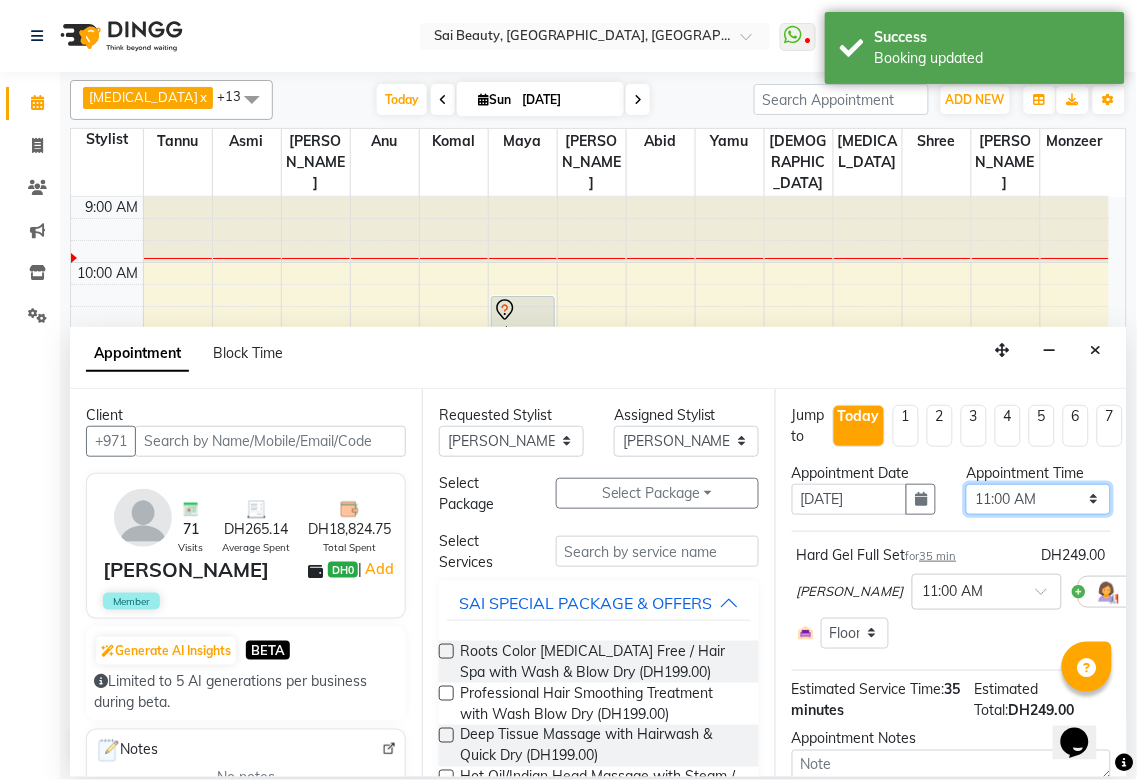 scroll, scrollTop: 148, scrollLeft: 0, axis: vertical 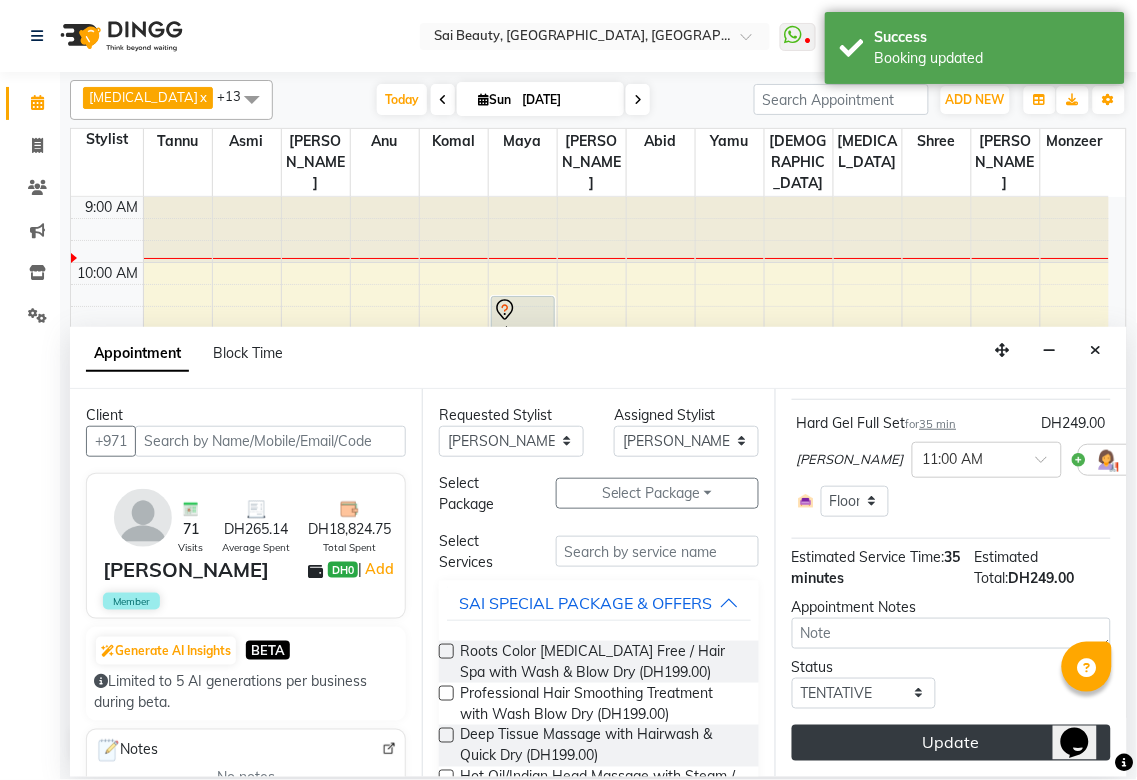 click on "Update" at bounding box center [951, 743] 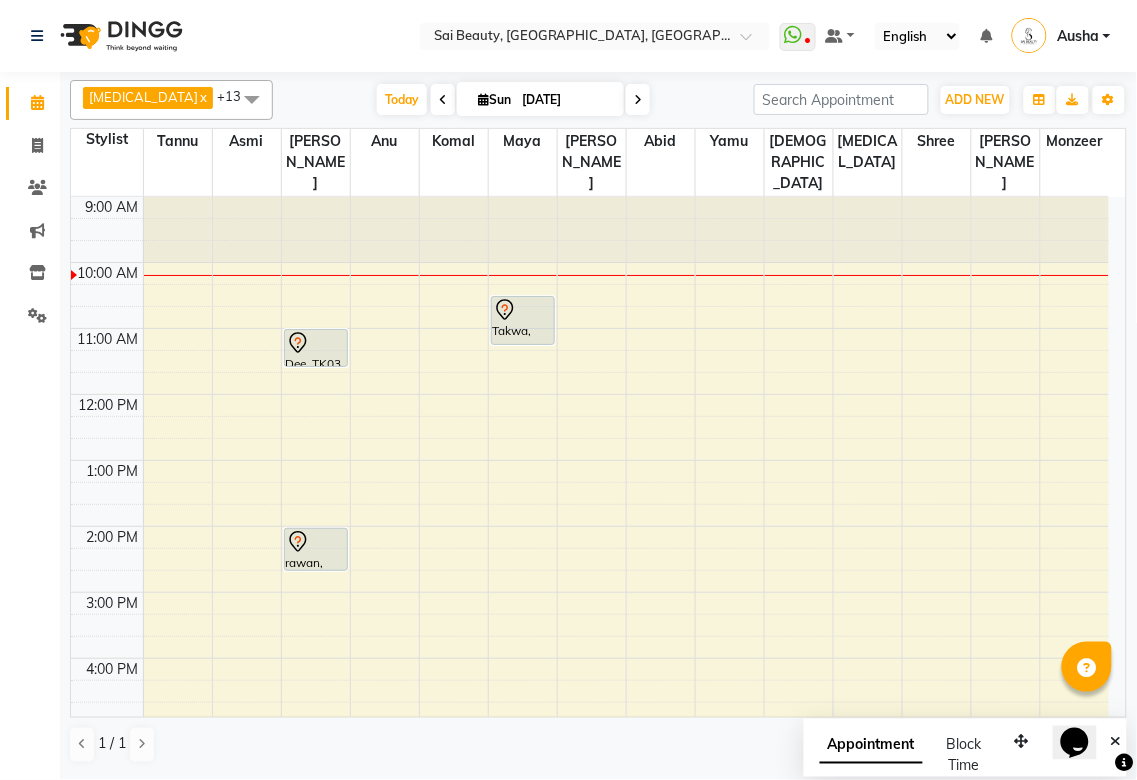 click 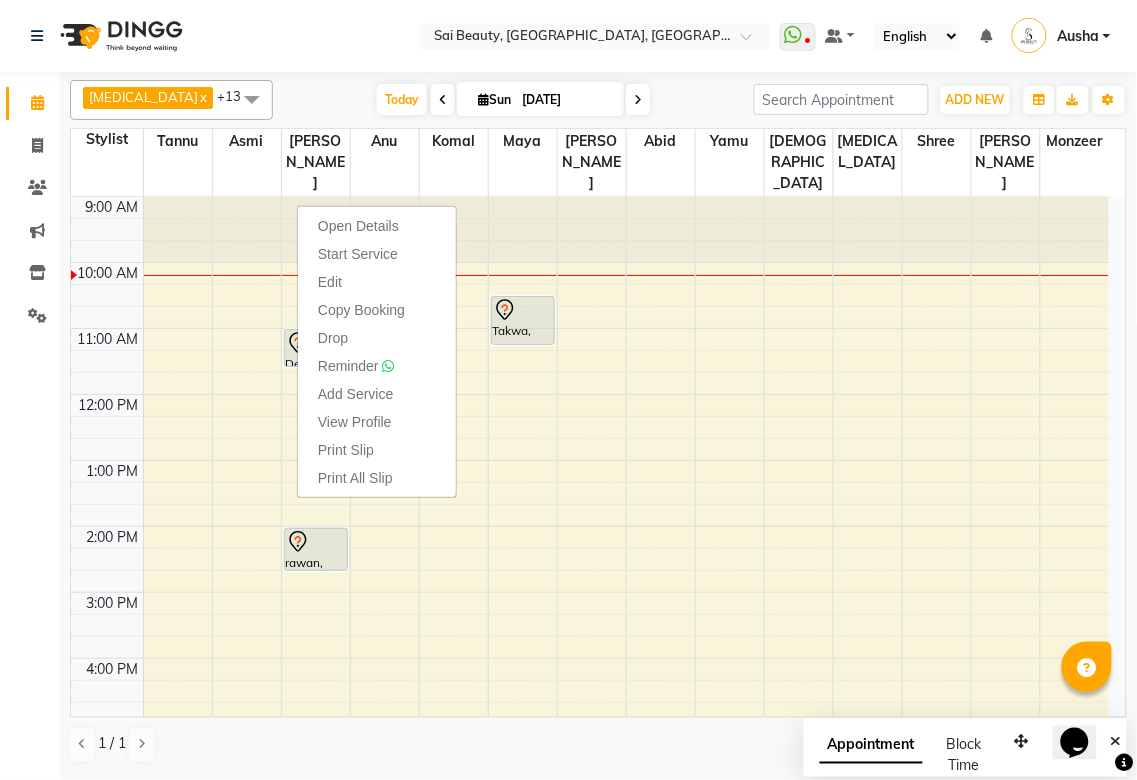 click on "Open Details Start Service Edit Copy Booking Drop Reminder   Add Service View Profile Print Slip Print All Slip" at bounding box center [377, 352] 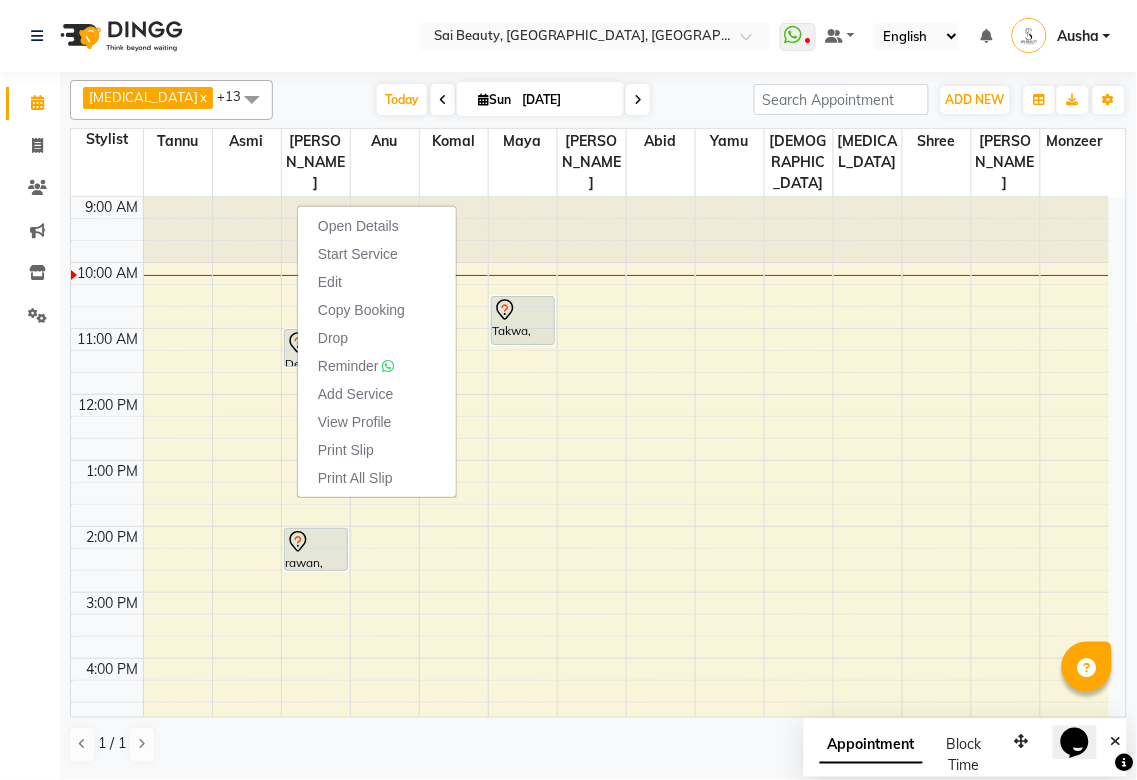 click on "Open Details Start Service Edit Copy Booking Drop Reminder   Add Service View Profile Print Slip Print All Slip" at bounding box center (377, 352) 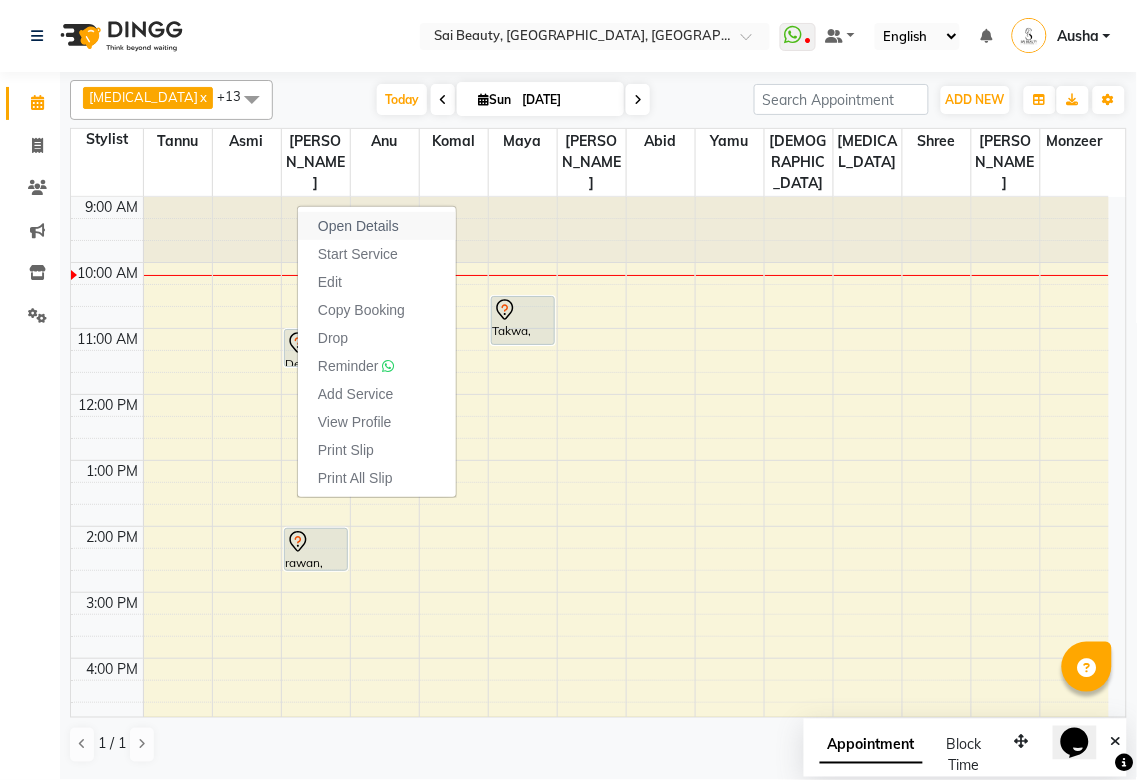 click on "Open Details" at bounding box center (377, 226) 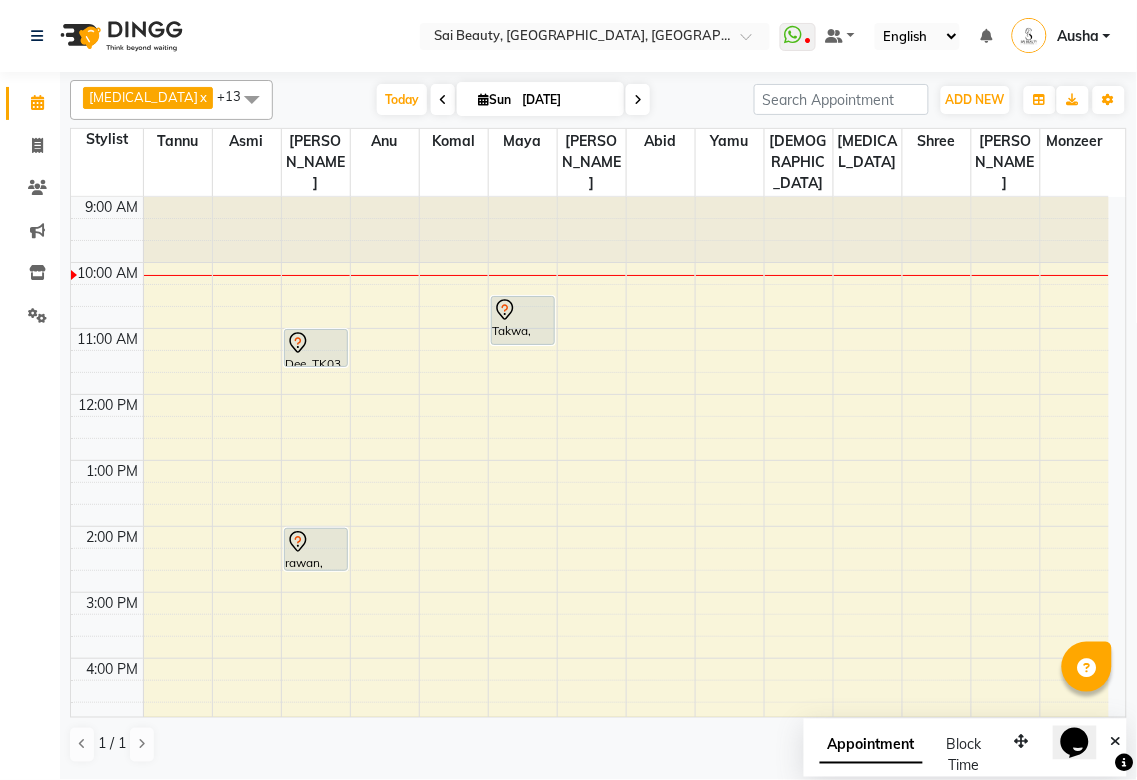 click 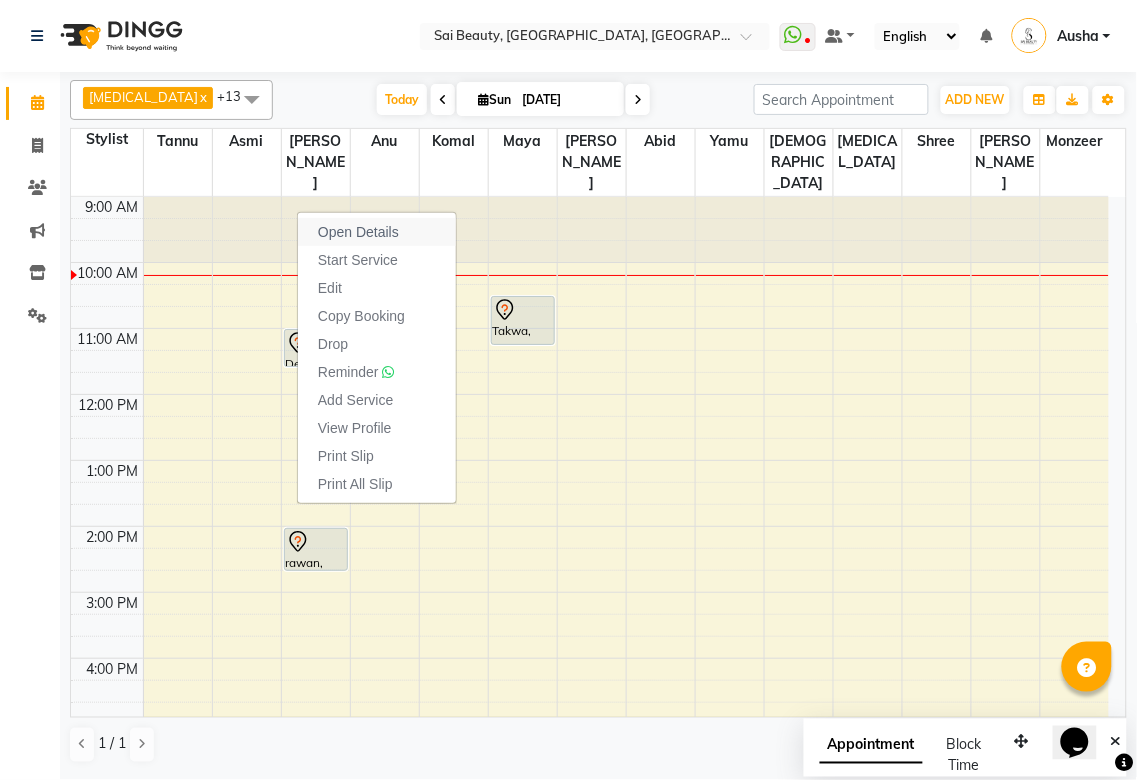 click on "Open Details" at bounding box center (377, 232) 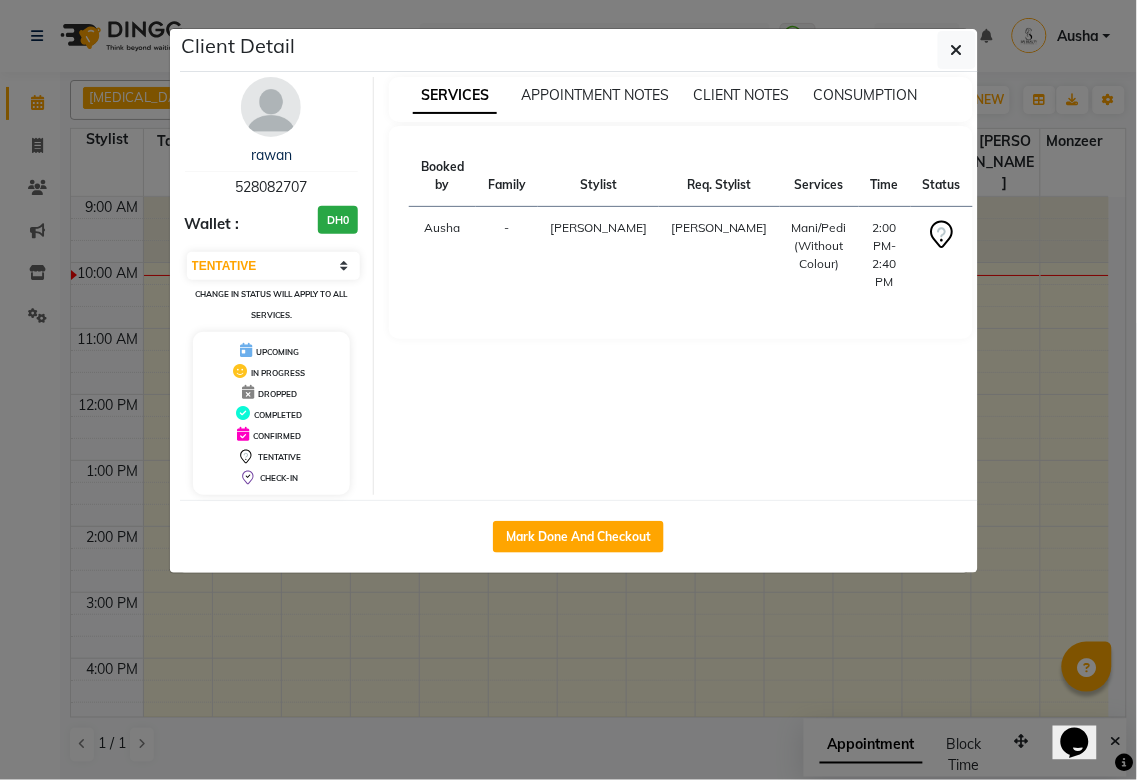 click on "Client Detail  rawan    528082707 Wallet : DH0 Select IN SERVICE CONFIRMED TENTATIVE CHECK IN MARK DONE DROPPED UPCOMING Change in status will apply to all services. UPCOMING IN PROGRESS DROPPED COMPLETED CONFIRMED TENTATIVE CHECK-IN SERVICES APPOINTMENT NOTES CLIENT NOTES CONSUMPTION Booked by Family Stylist Req. Stylist Services Time Status  [PERSON_NAME] [PERSON_NAME]/Pedi (Without Colour)   2:00 PM-2:40 PM   START   Mark Done And Checkout" 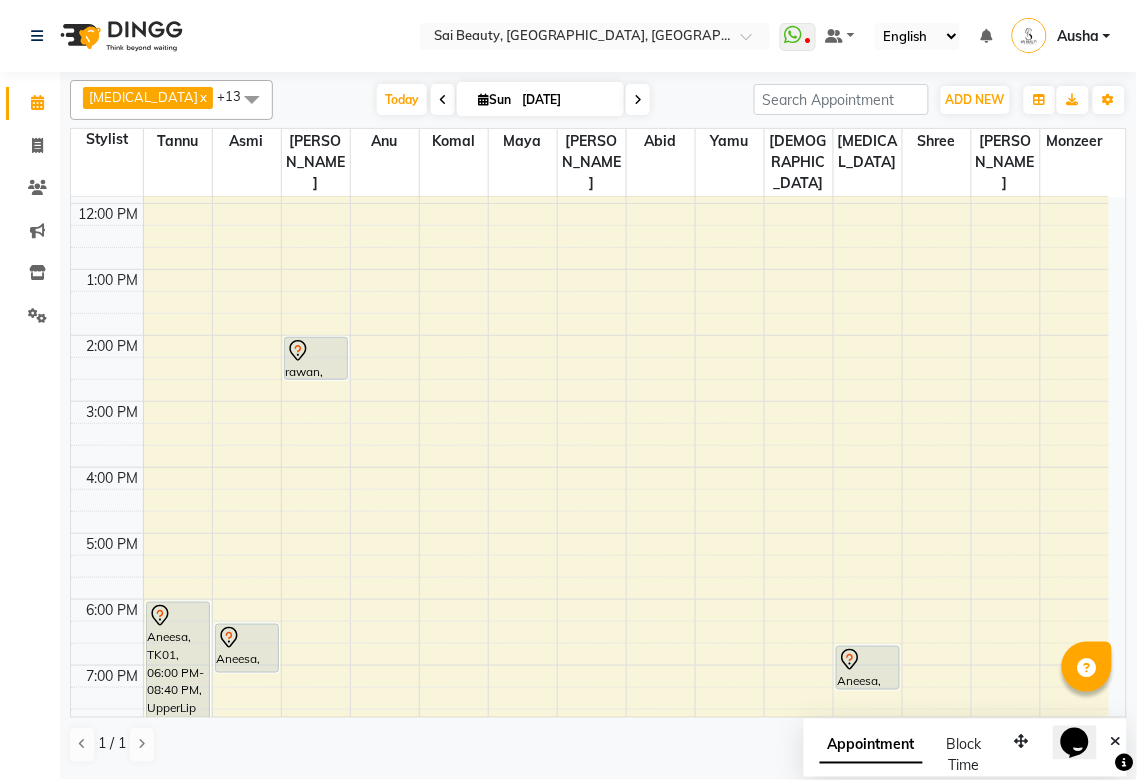 scroll, scrollTop: 217, scrollLeft: 0, axis: vertical 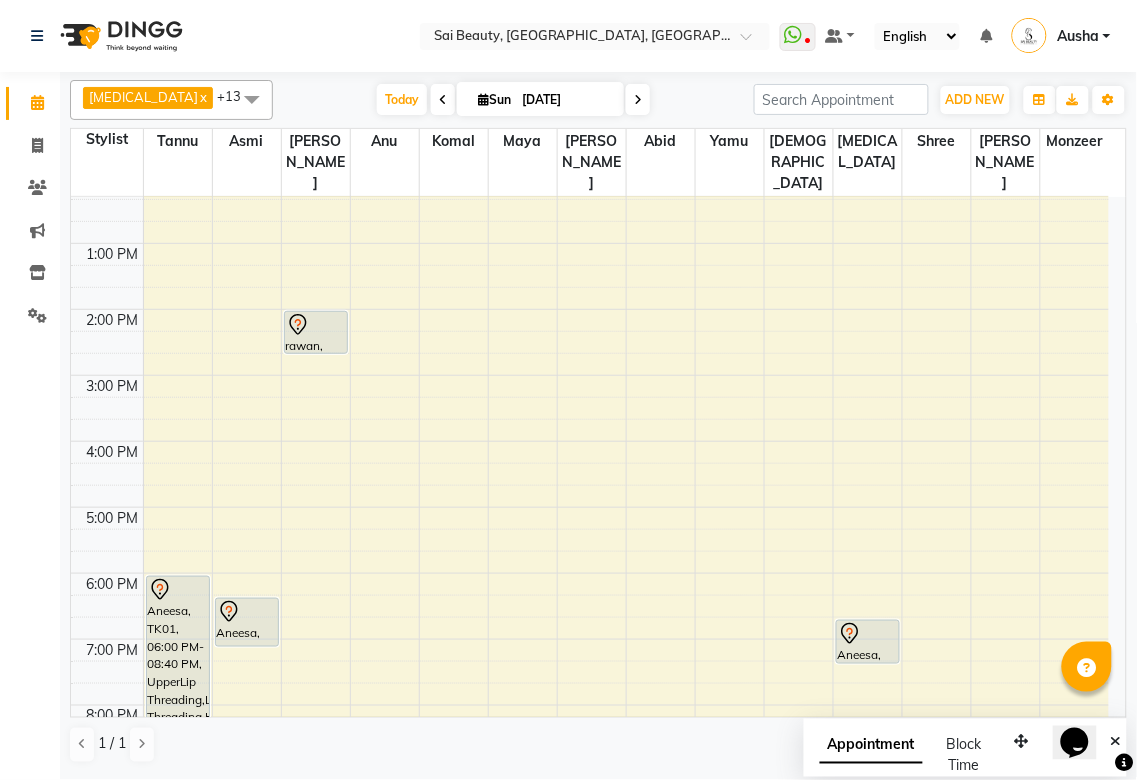 click at bounding box center (626, 562) 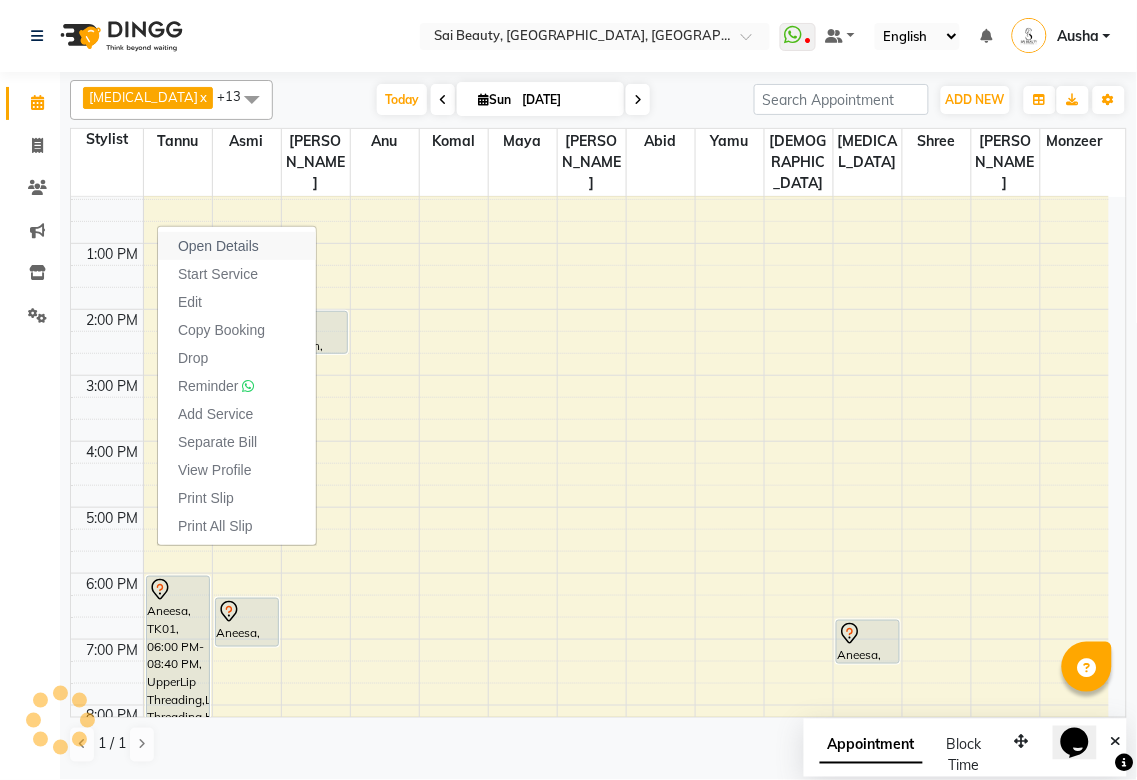 click on "Open Details" at bounding box center [237, 246] 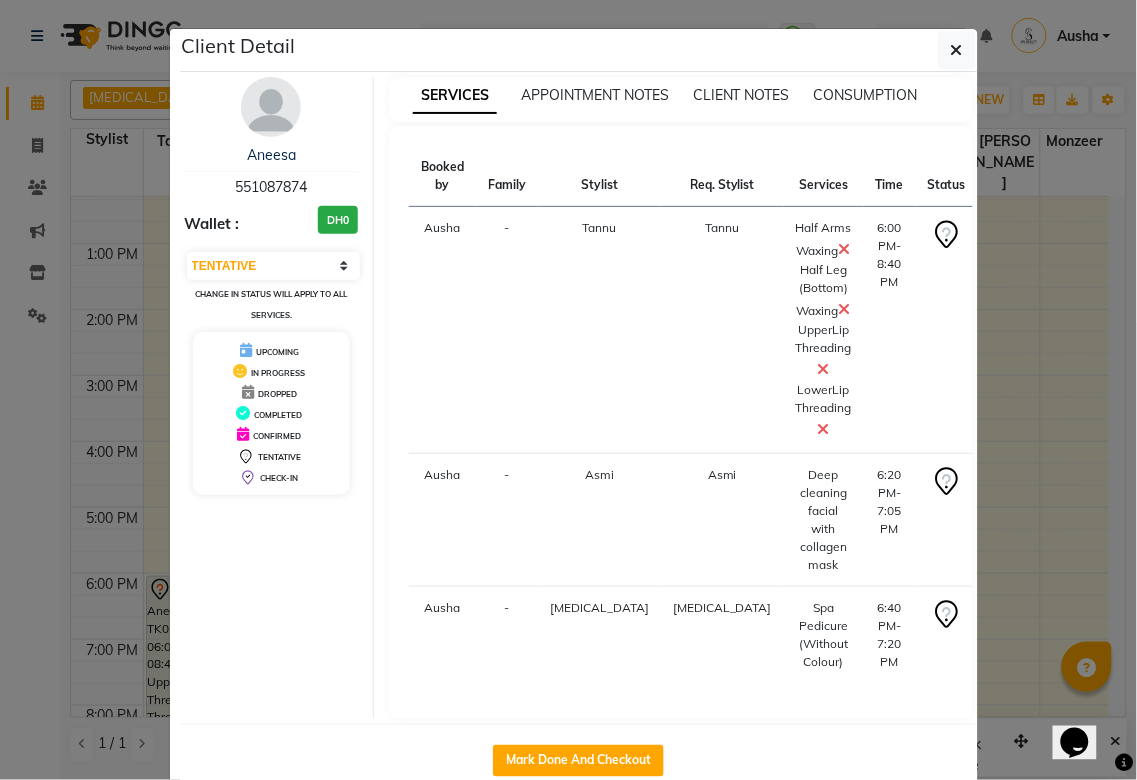 click on "Client Detail" 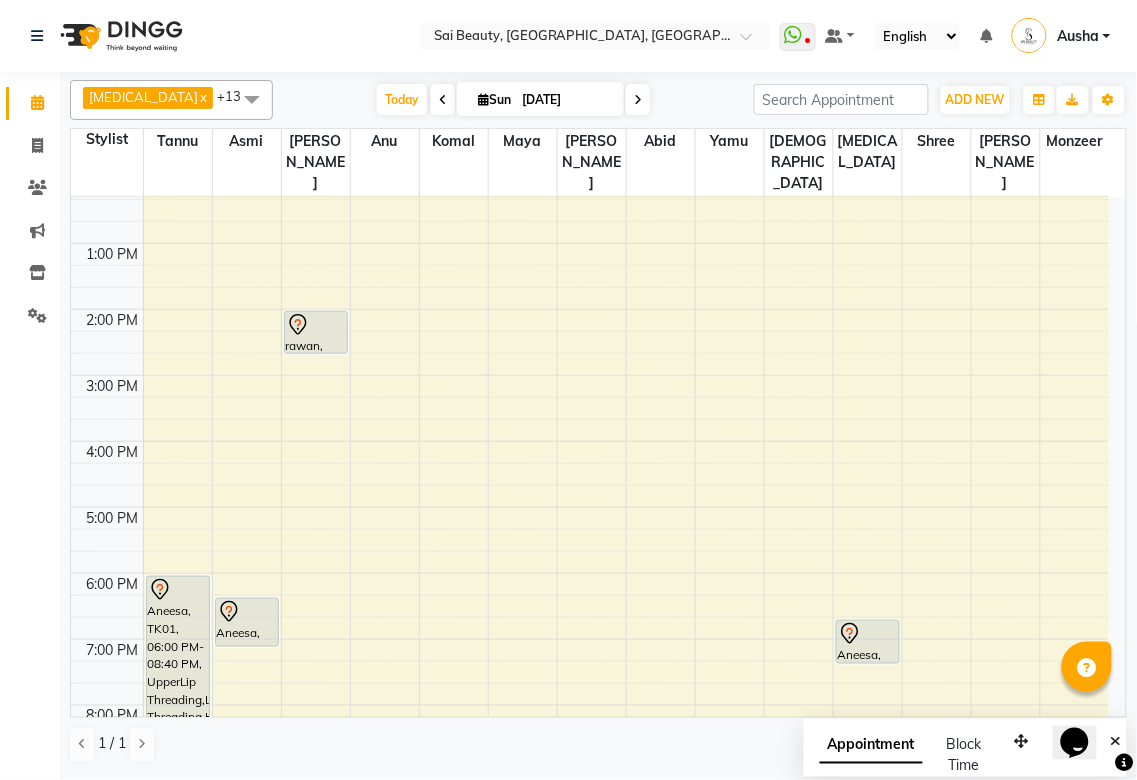 click on "[MEDICAL_DATA]  x Anu  x Asmi  x [PERSON_NAME]  x Gita  x [PERSON_NAME]  x shree  x [PERSON_NAME]  x [PERSON_NAME]  x Yamu  x Monzeer  x Abid  x +13 Select All [PERSON_NAME][MEDICAL_DATA] [PERSON_NAME] Asmi [PERSON_NAME] Gita [PERSON_NAME] Monzeer shree [PERSON_NAME] Surakcha [PERSON_NAME] Yamu [DATE]  [DATE] Toggle Dropdown Add Appointment Add Invoice Add Expense Add Client Toggle Dropdown Add Appointment Add Invoice Add Expense Add Client ADD NEW Toggle Dropdown Add Appointment Add Invoice Add Expense Add Client [MEDICAL_DATA]  x Anu  x Asmi  x [PERSON_NAME]  x Gita  x [PERSON_NAME]  x shree  x [PERSON_NAME]  x [PERSON_NAME]  x Yamu  x Monzeer  x Abid  x +13 Select All [PERSON_NAME][MEDICAL_DATA] [PERSON_NAME] Asmi [PERSON_NAME] Gita [PERSON_NAME] Monzeer shree [PERSON_NAME] Surakcha [PERSON_NAME] Yamu Group By  Staff View   Room View  View as Vertical  Vertical - Week View  Horizontal  Horizontal - Week View  List  Toggle Dropdown Calendar Settings Manage Tags   Arrange Stylists   Reset Stylists  Appointment Form Zoom 75% Staff/Room Display Count 15 Stylist Tannu Asmi [PERSON_NAME] [PERSON_NAME] [PERSON_NAME] [PERSON_NAME]" 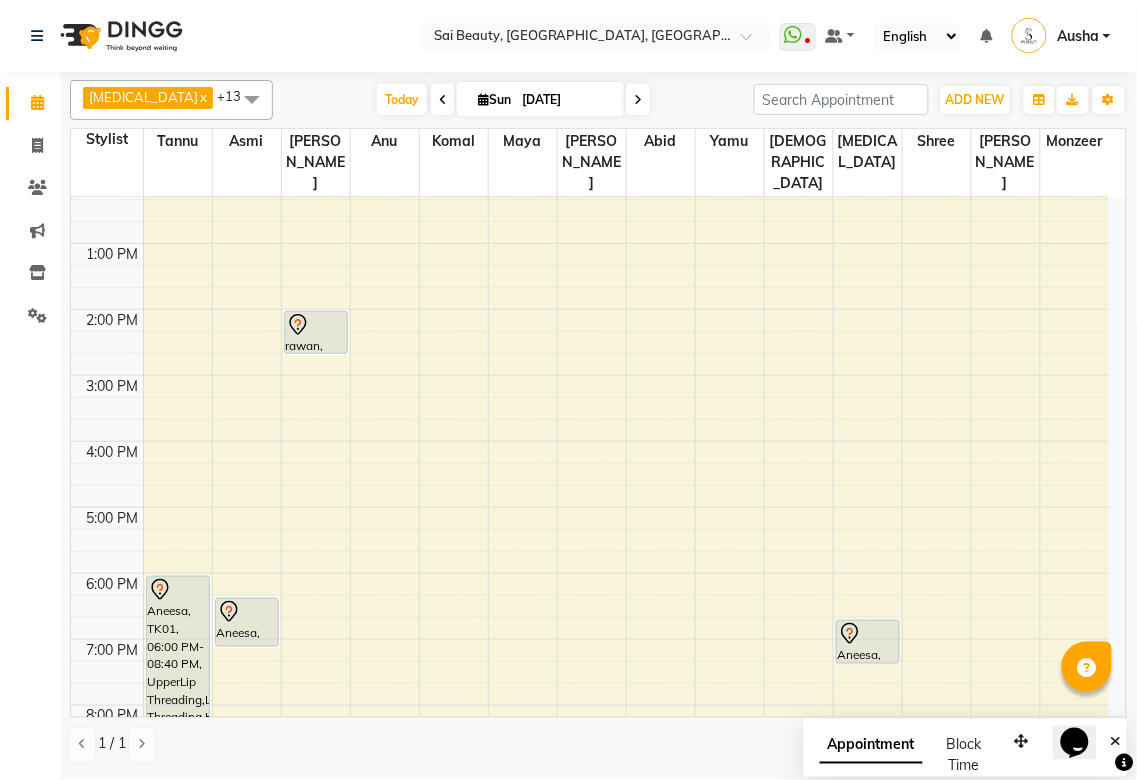 click at bounding box center (443, 99) 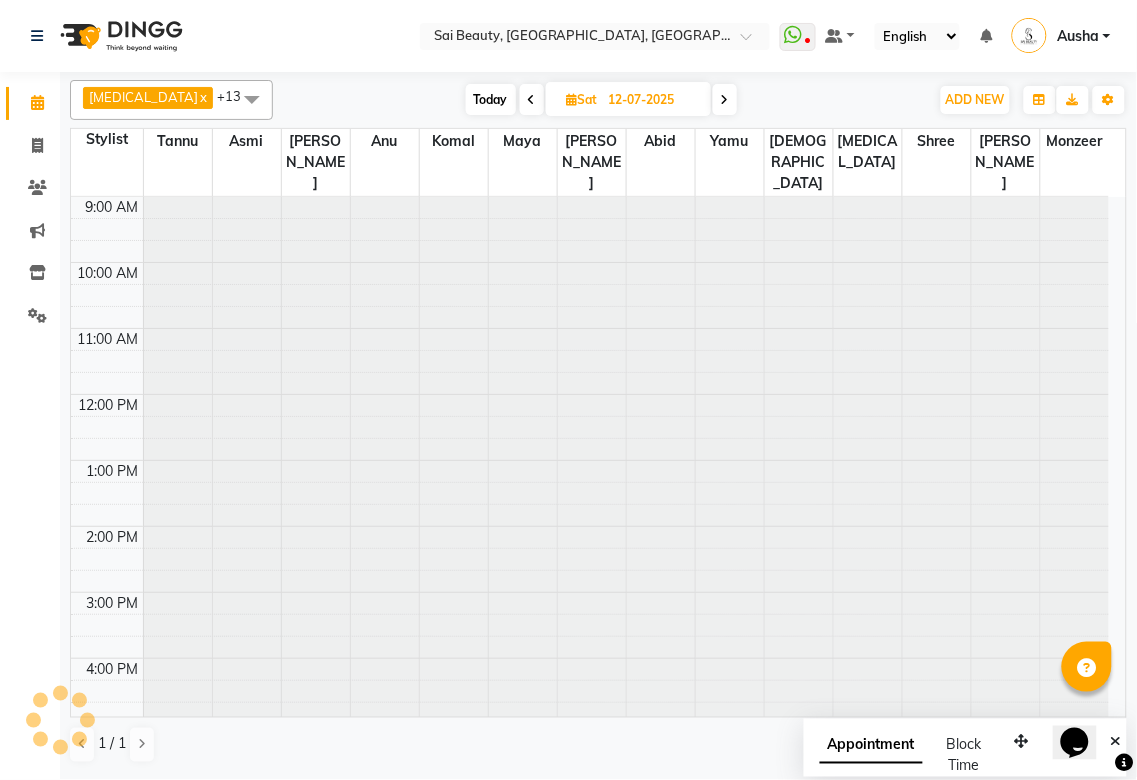 scroll, scrollTop: 66, scrollLeft: 0, axis: vertical 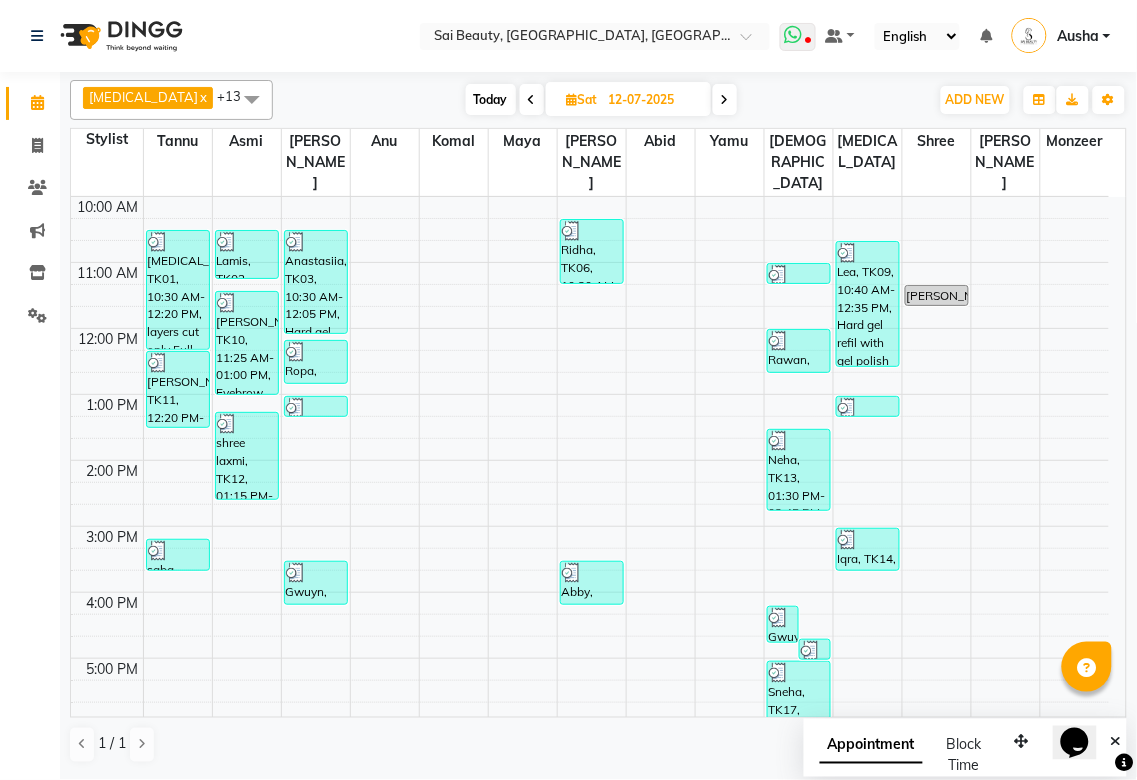 click at bounding box center (794, 35) 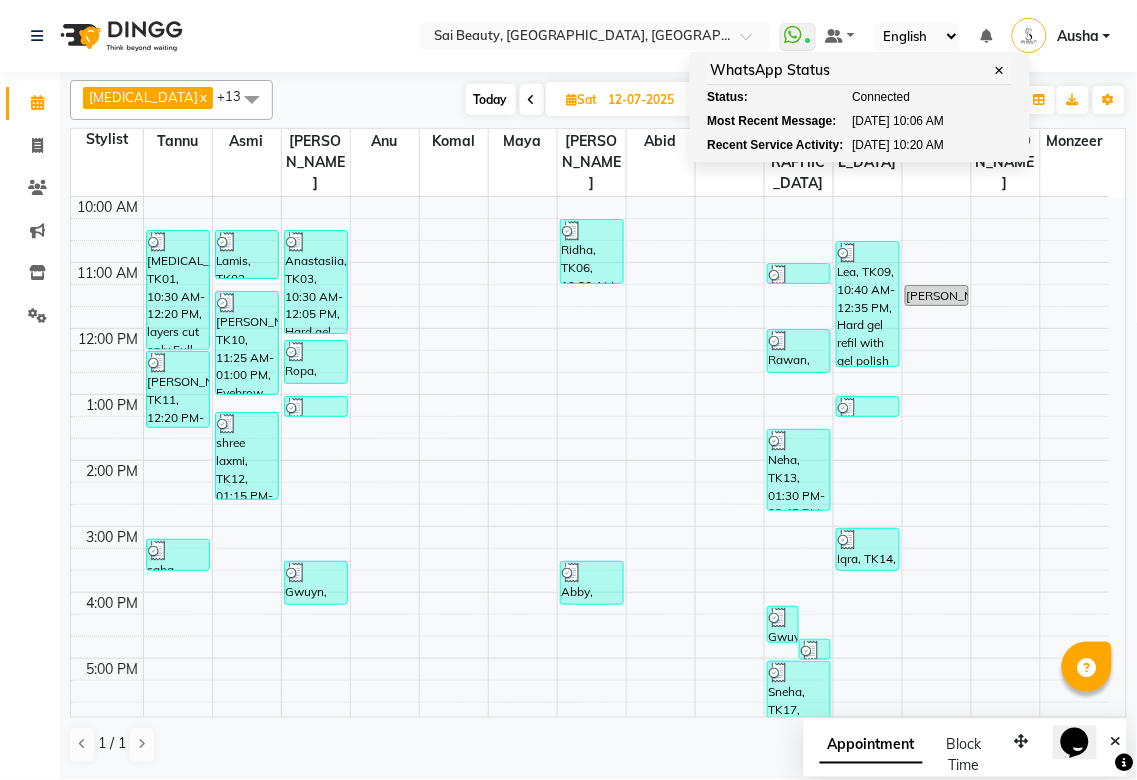 click at bounding box center [626, 383] 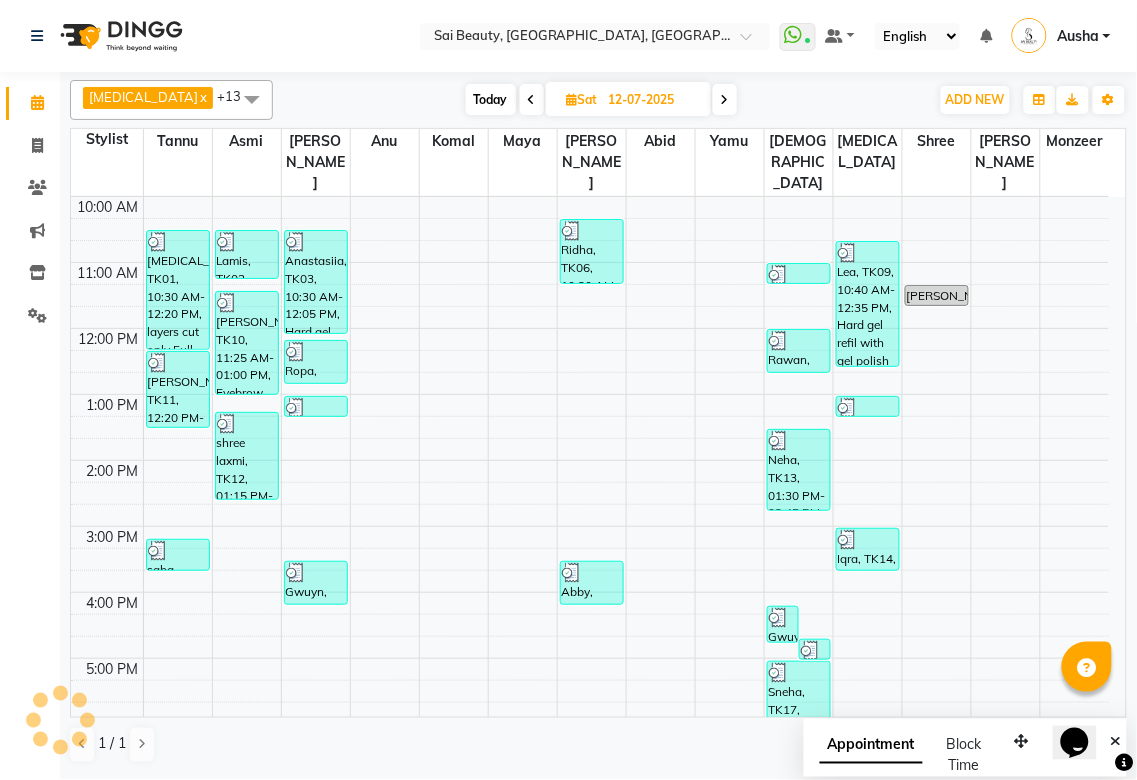 click at bounding box center (725, 99) 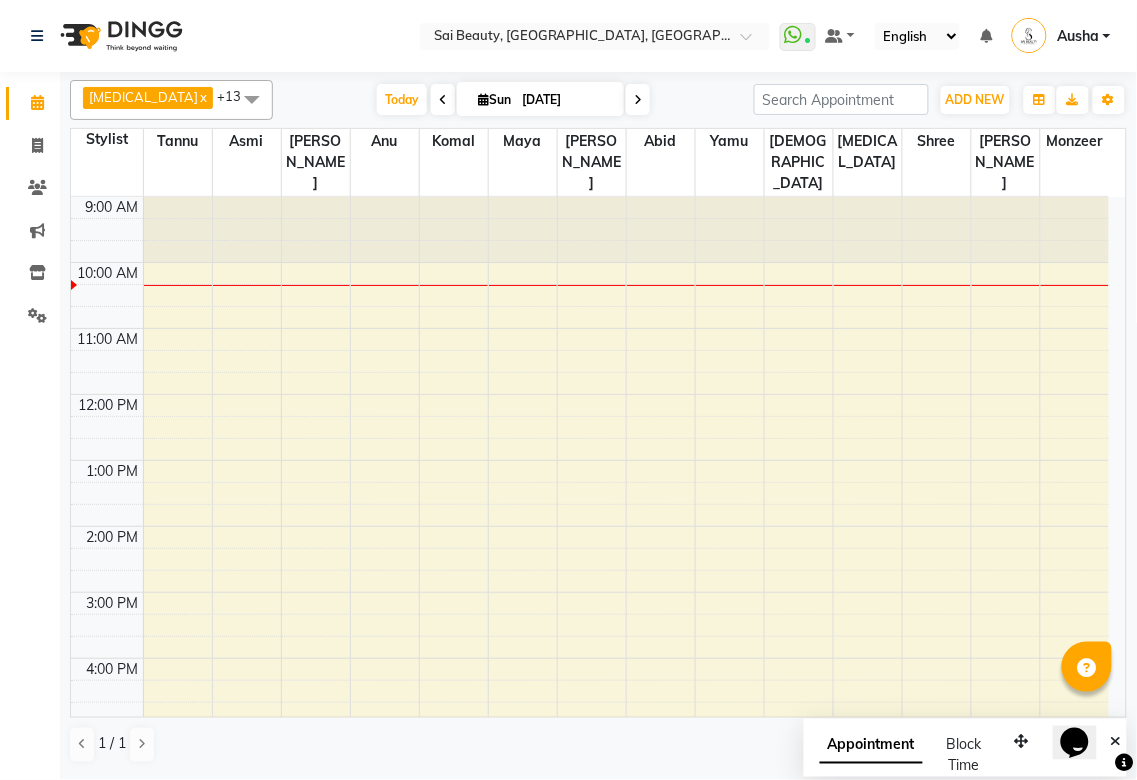 scroll, scrollTop: 66, scrollLeft: 0, axis: vertical 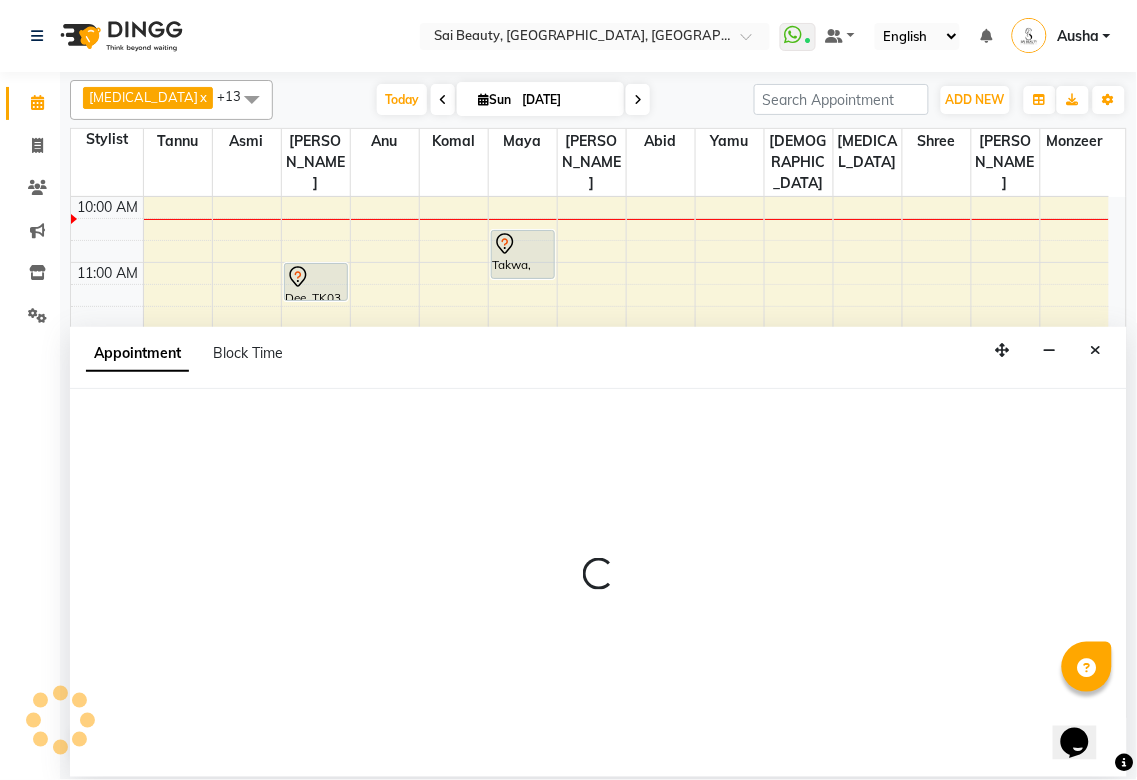 select on "85324" 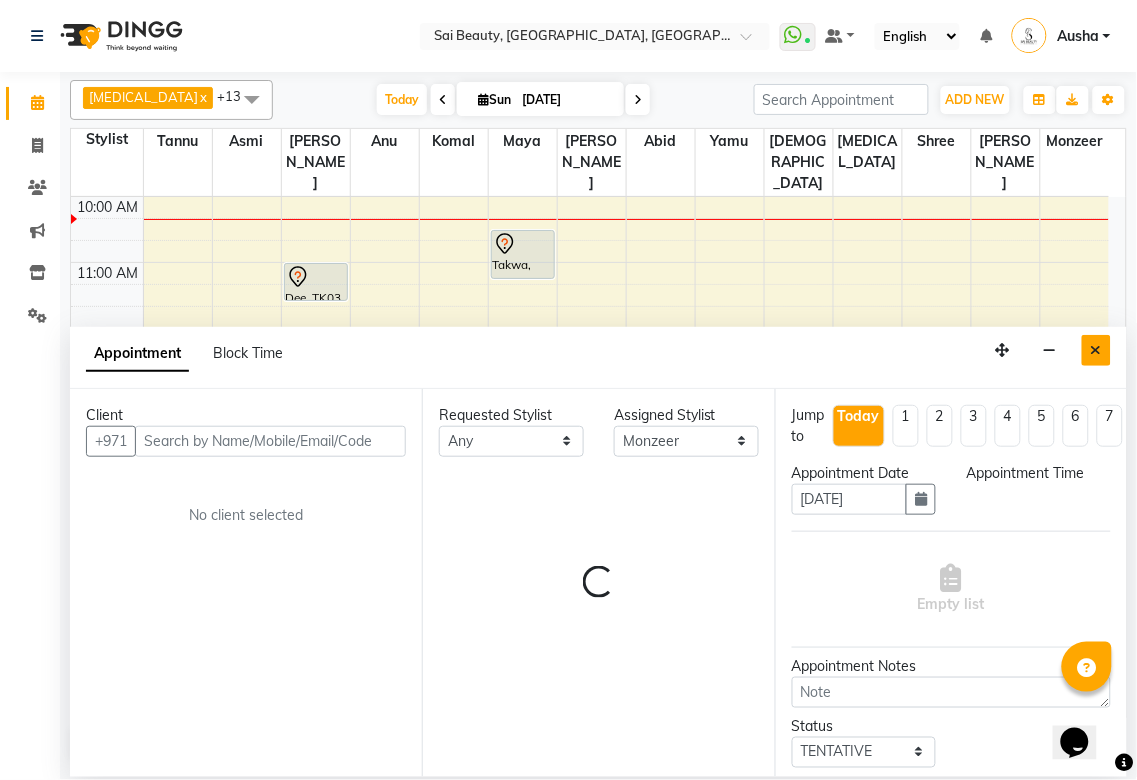 click at bounding box center (1096, 350) 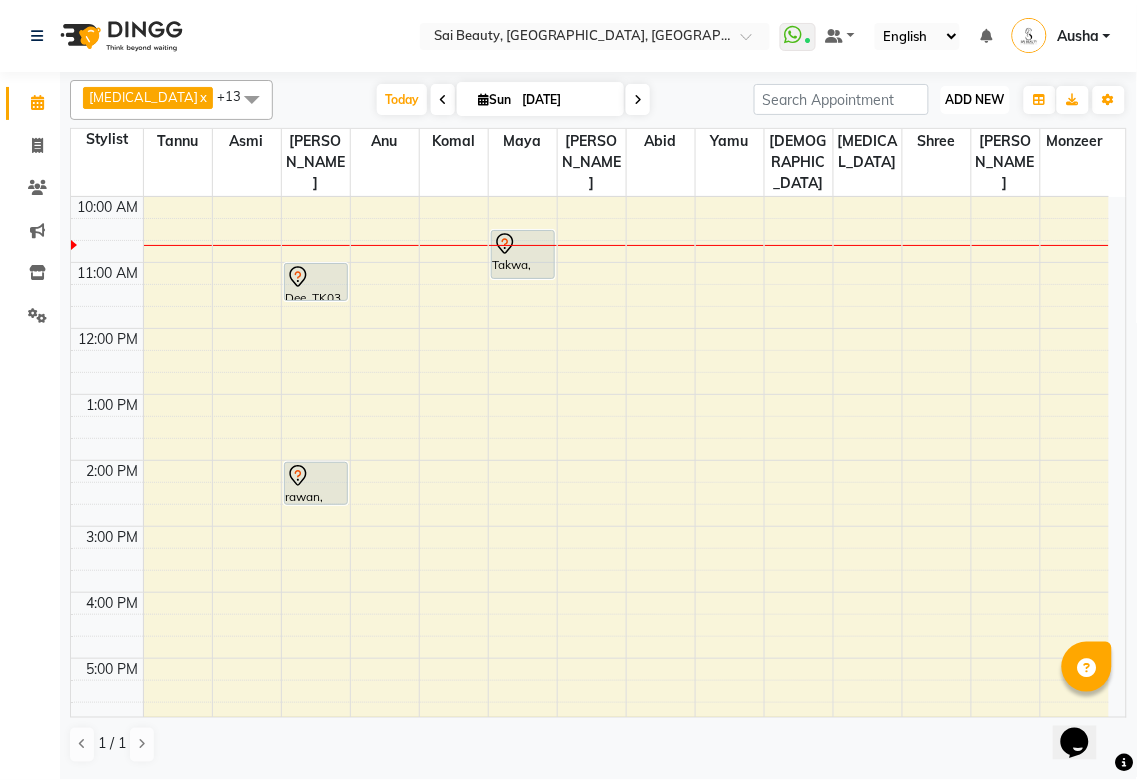 click on "ADD NEW" at bounding box center (975, 99) 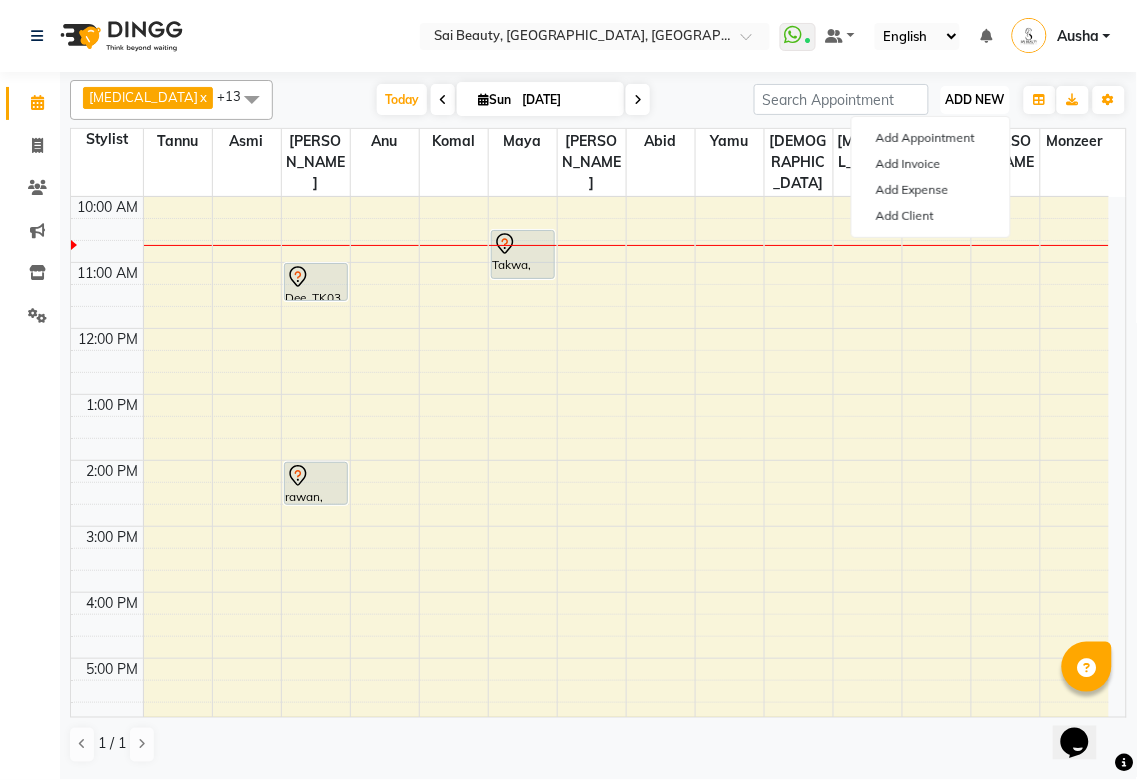 click on "ADD NEW" at bounding box center (975, 99) 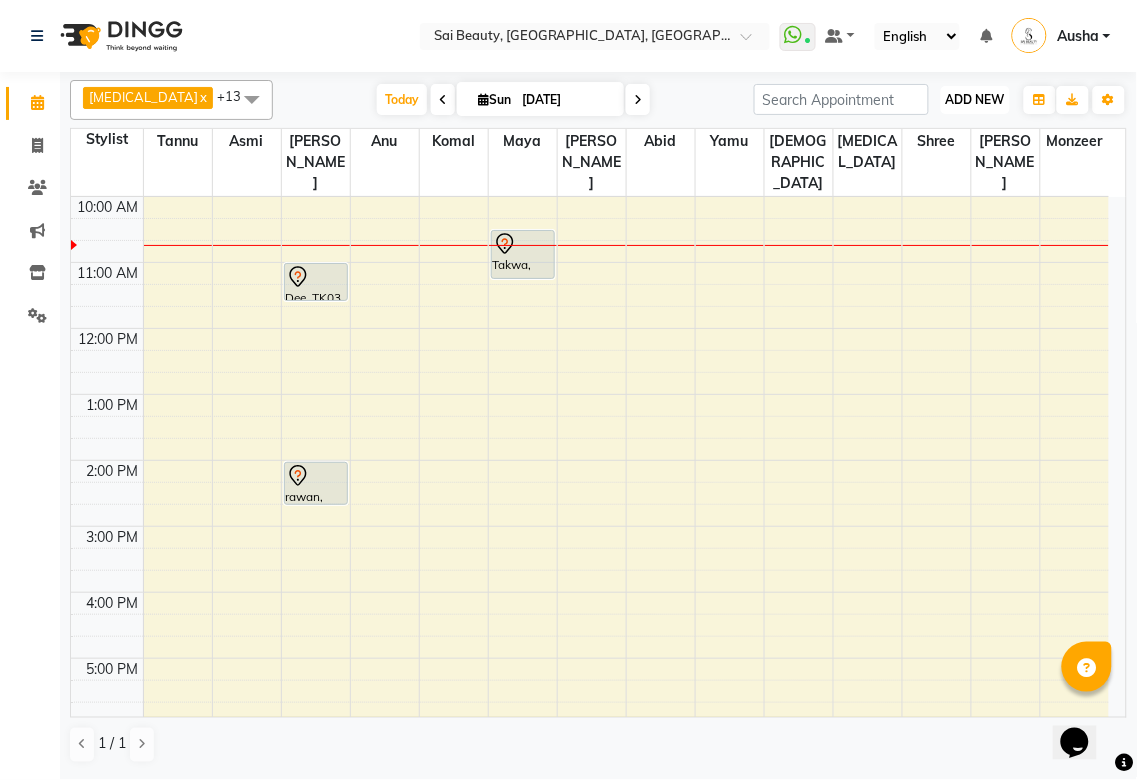 click on "ADD NEW" at bounding box center (975, 99) 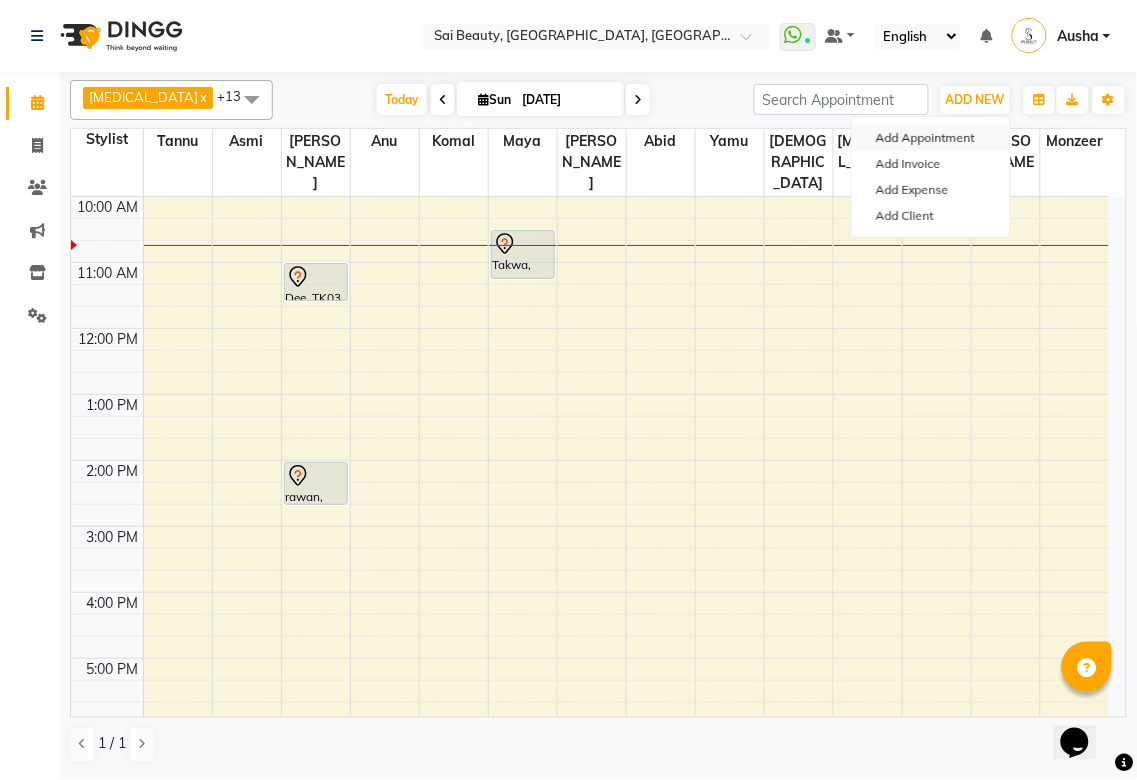 click on "Add Appointment" at bounding box center [931, 138] 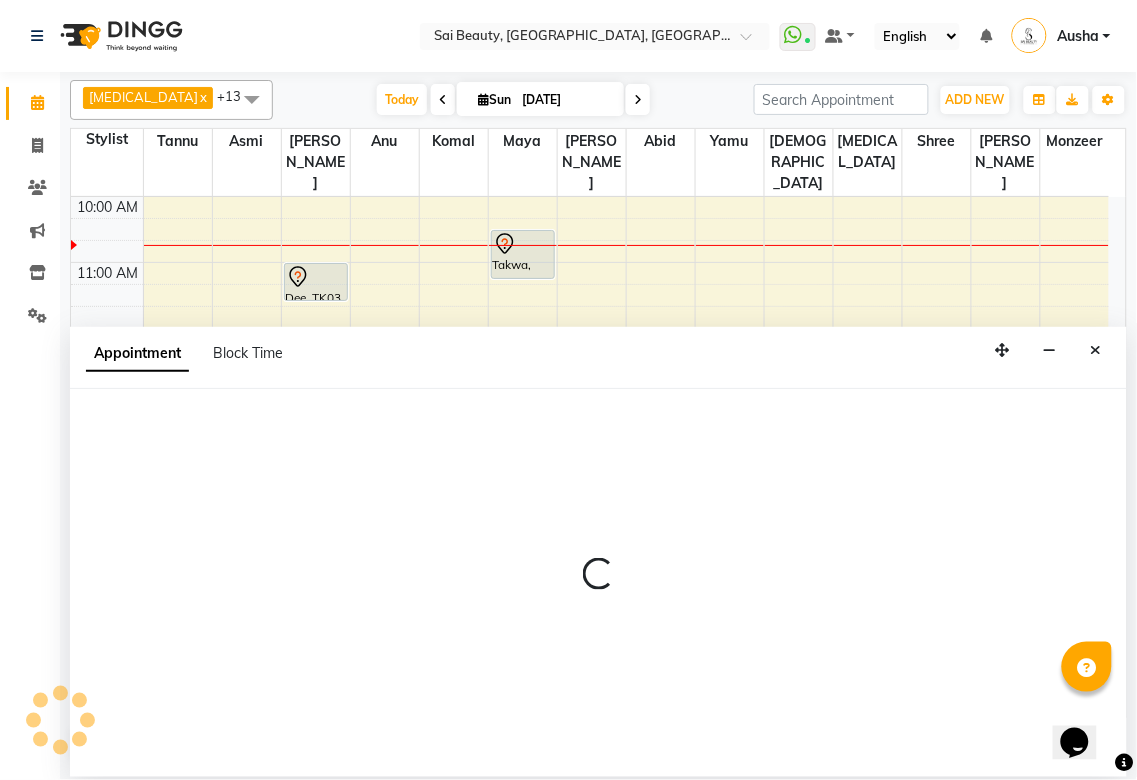 select on "600" 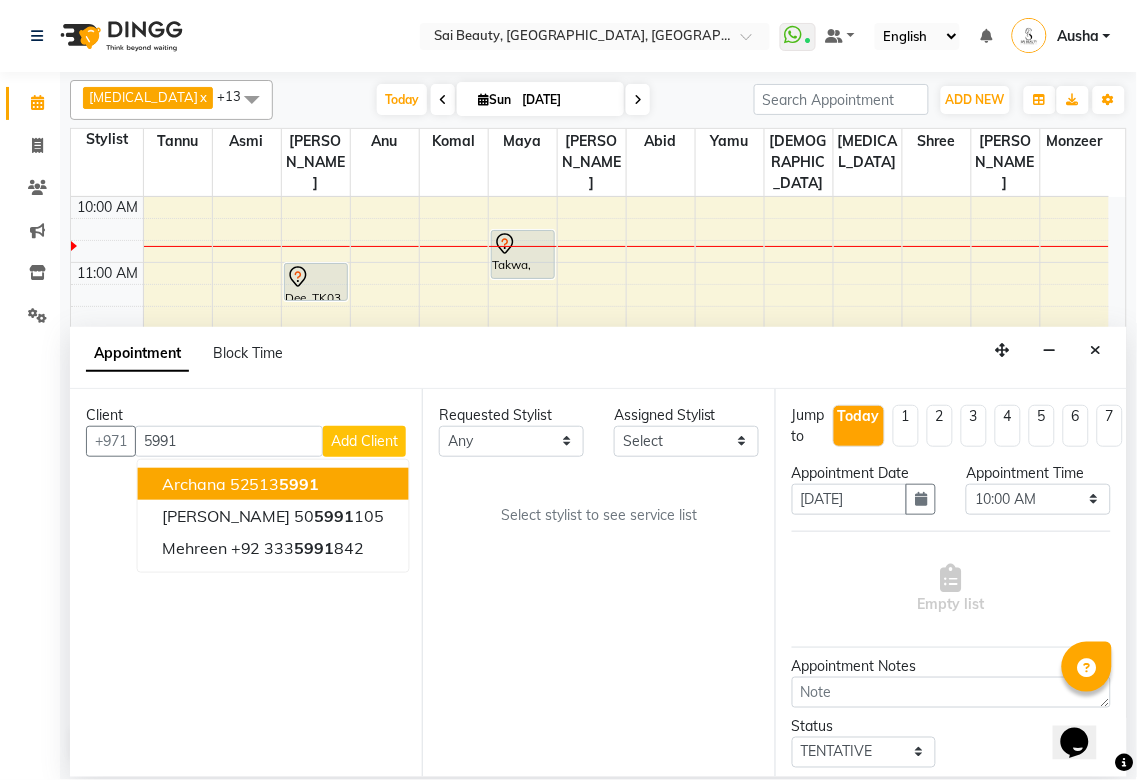 click on "Archana  52513 5991" at bounding box center [273, 484] 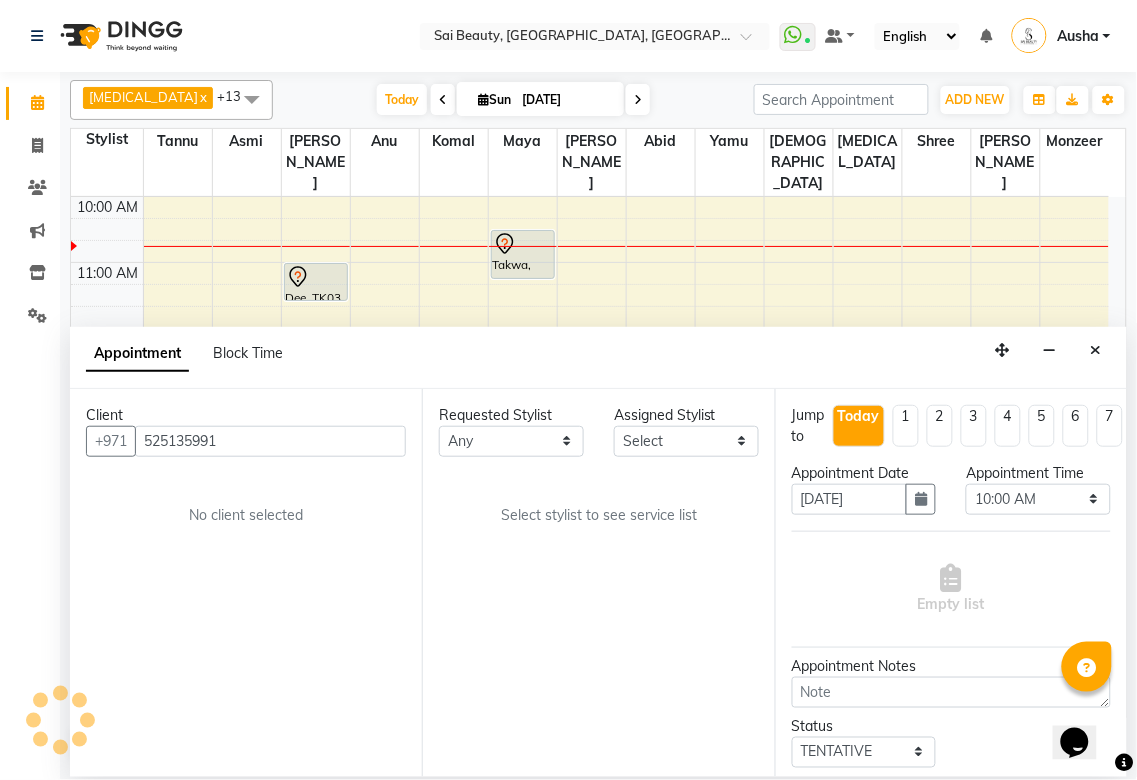 type on "525135991" 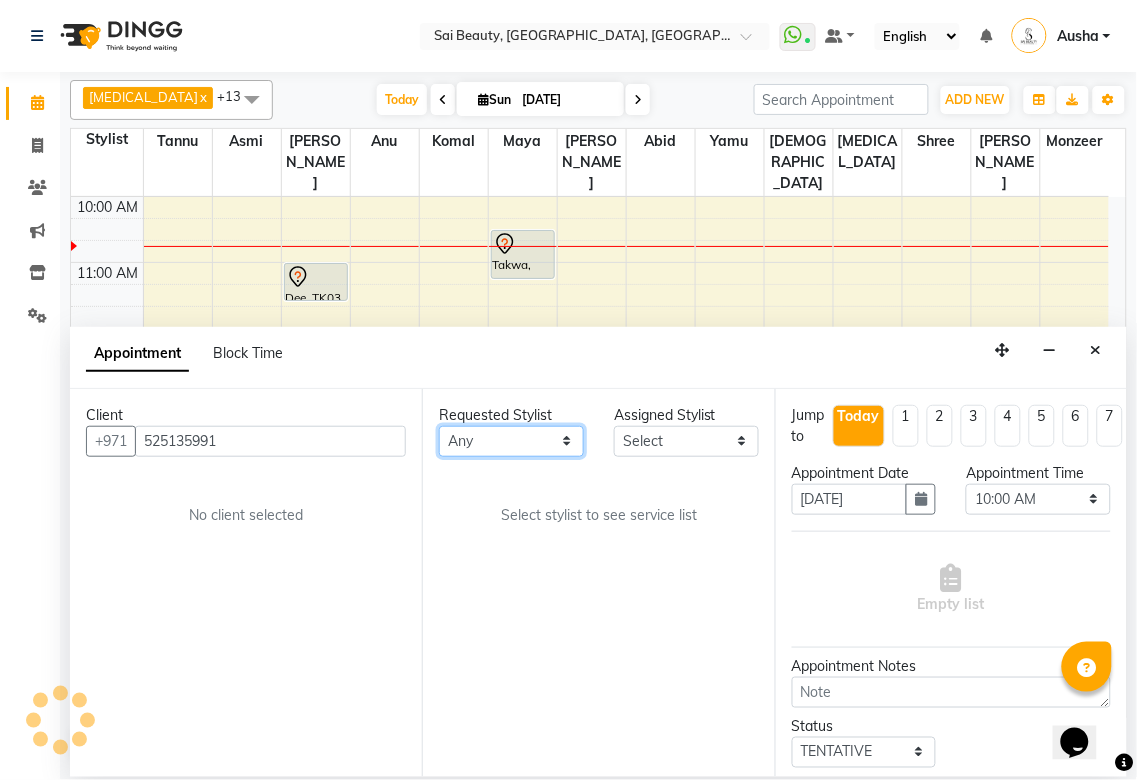 click on "Any [PERSON_NAME][MEDICAL_DATA] [PERSON_NAME] Asmi [PERSON_NAME] Gita [PERSON_NAME] Monzeer shree [PERSON_NAME] Surakcha [PERSON_NAME]" at bounding box center (511, 441) 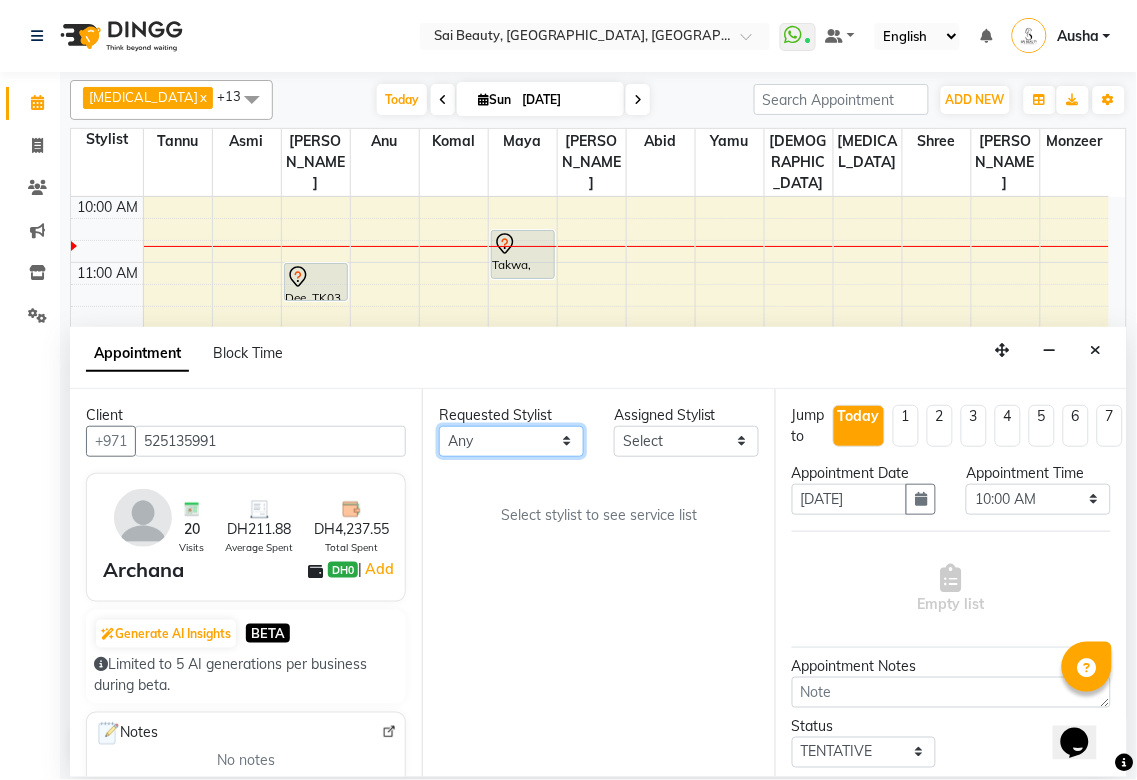 click on "Any [PERSON_NAME][MEDICAL_DATA] [PERSON_NAME] Asmi [PERSON_NAME] Gita [PERSON_NAME] Monzeer shree [PERSON_NAME] Surakcha [PERSON_NAME]" at bounding box center (511, 441) 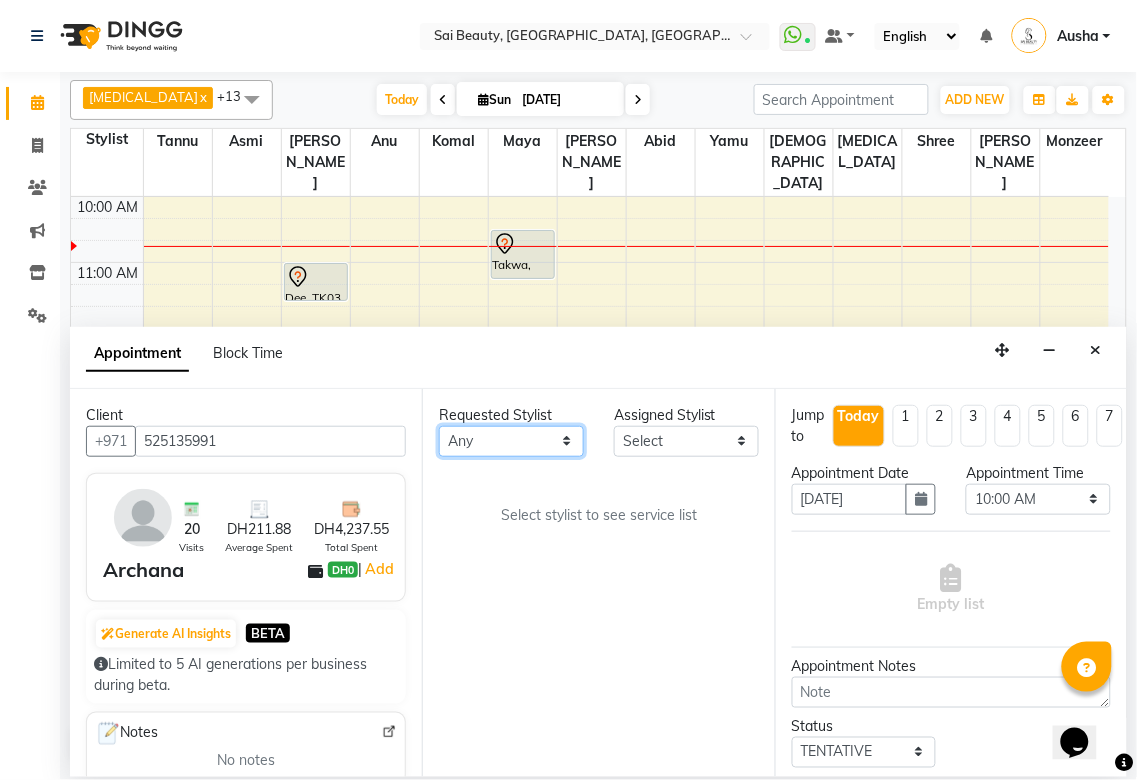 select on "45072" 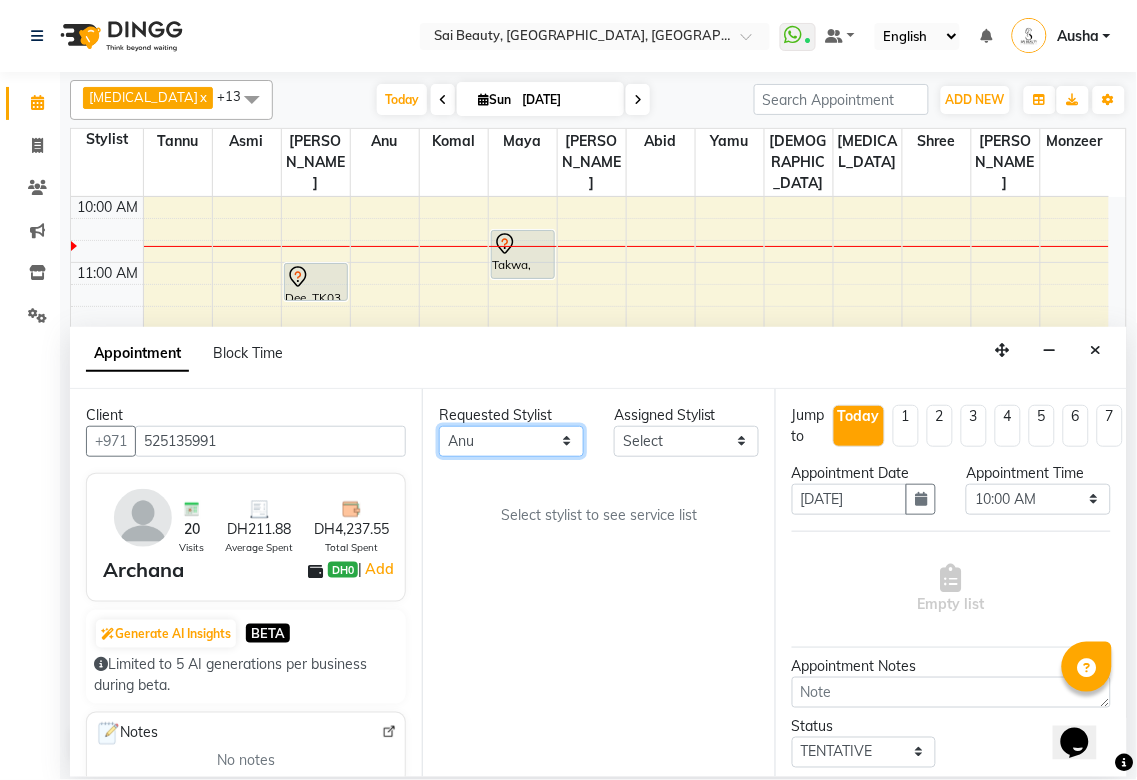 click on "Any [PERSON_NAME][MEDICAL_DATA] [PERSON_NAME] Asmi [PERSON_NAME] Gita [PERSON_NAME] Monzeer shree [PERSON_NAME] Surakcha [PERSON_NAME]" at bounding box center (511, 441) 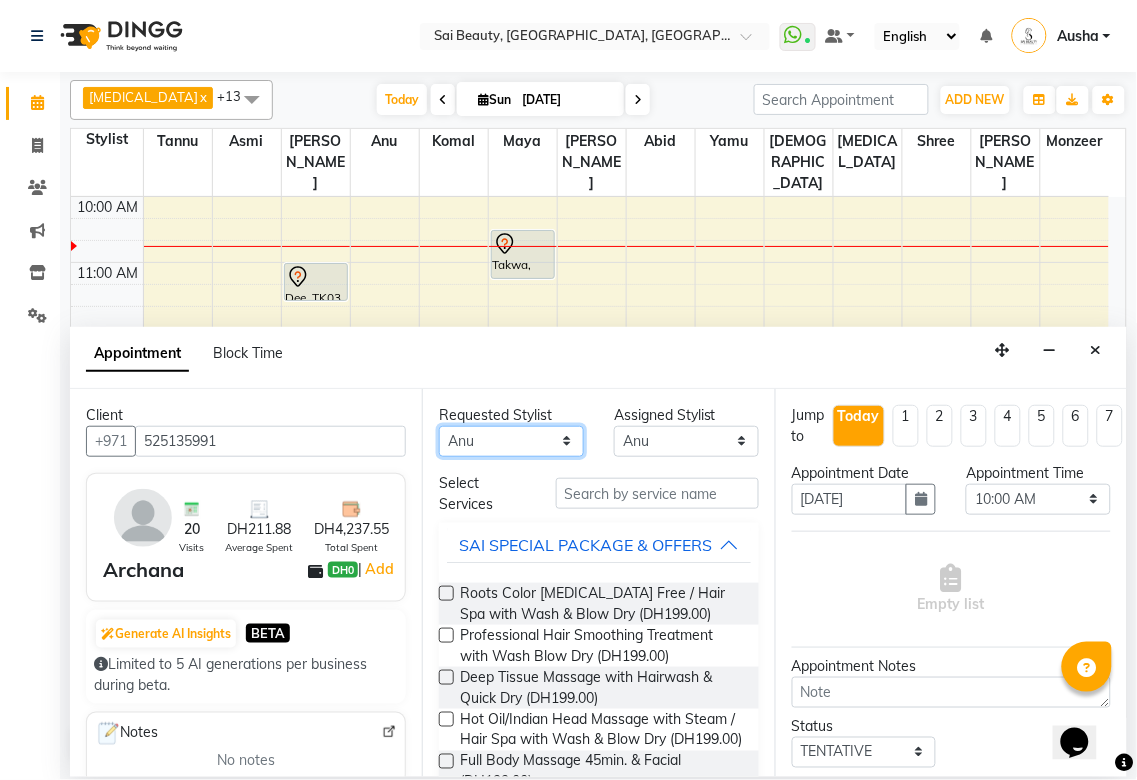 click on "Any [PERSON_NAME][MEDICAL_DATA] [PERSON_NAME] Asmi [PERSON_NAME] Gita [PERSON_NAME] Monzeer shree [PERSON_NAME] Surakcha [PERSON_NAME]" at bounding box center [511, 441] 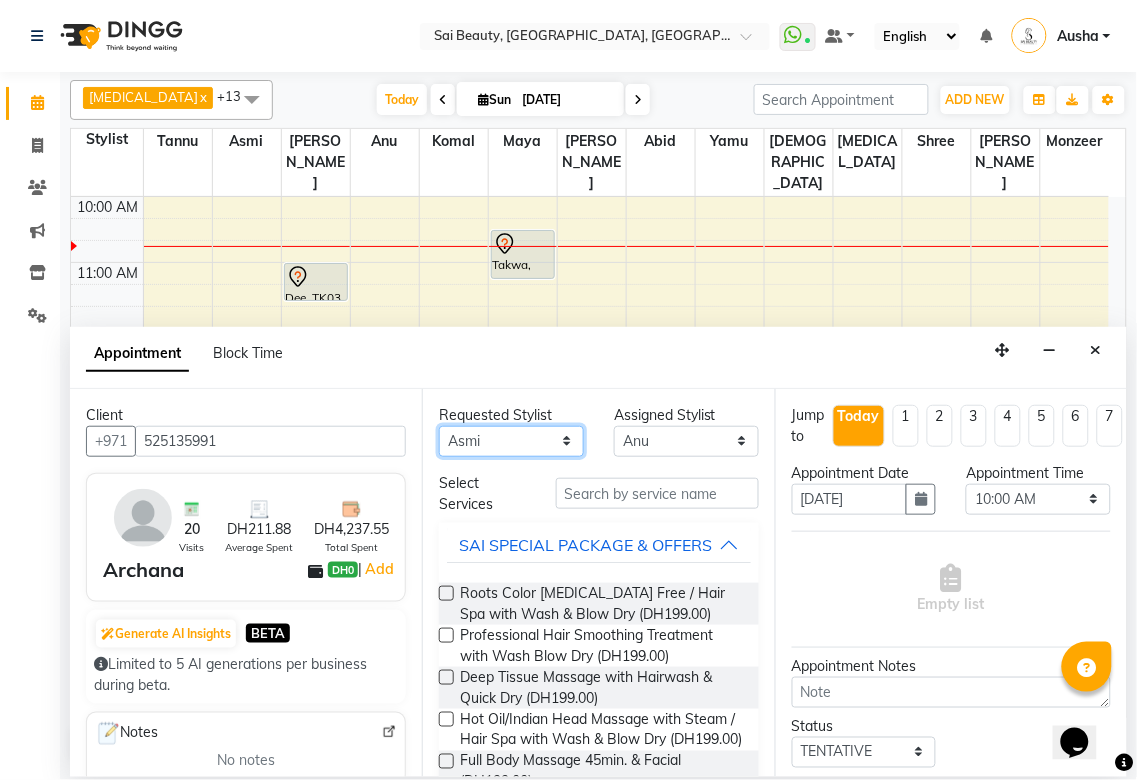 click on "Any [PERSON_NAME][MEDICAL_DATA] [PERSON_NAME] Asmi [PERSON_NAME] Gita [PERSON_NAME] Monzeer shree [PERSON_NAME] Surakcha [PERSON_NAME]" at bounding box center (511, 441) 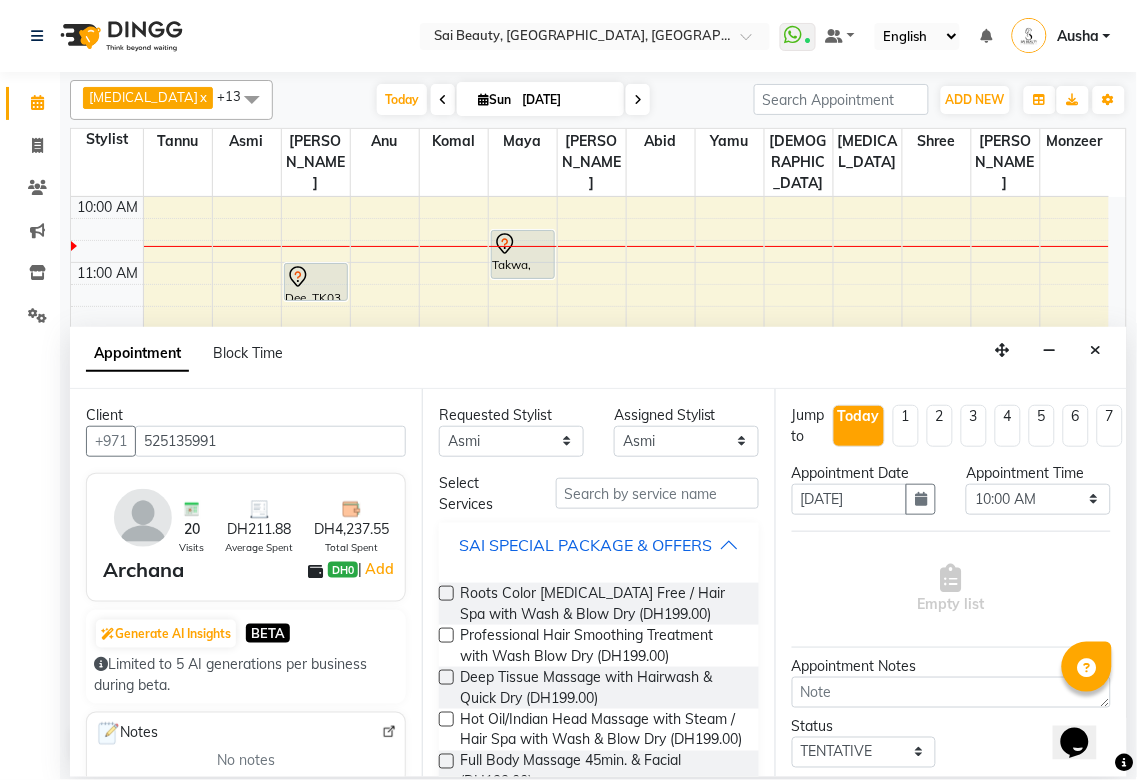 click on "SAI SPECIAL PACKAGE & OFFERS" at bounding box center (598, 545) 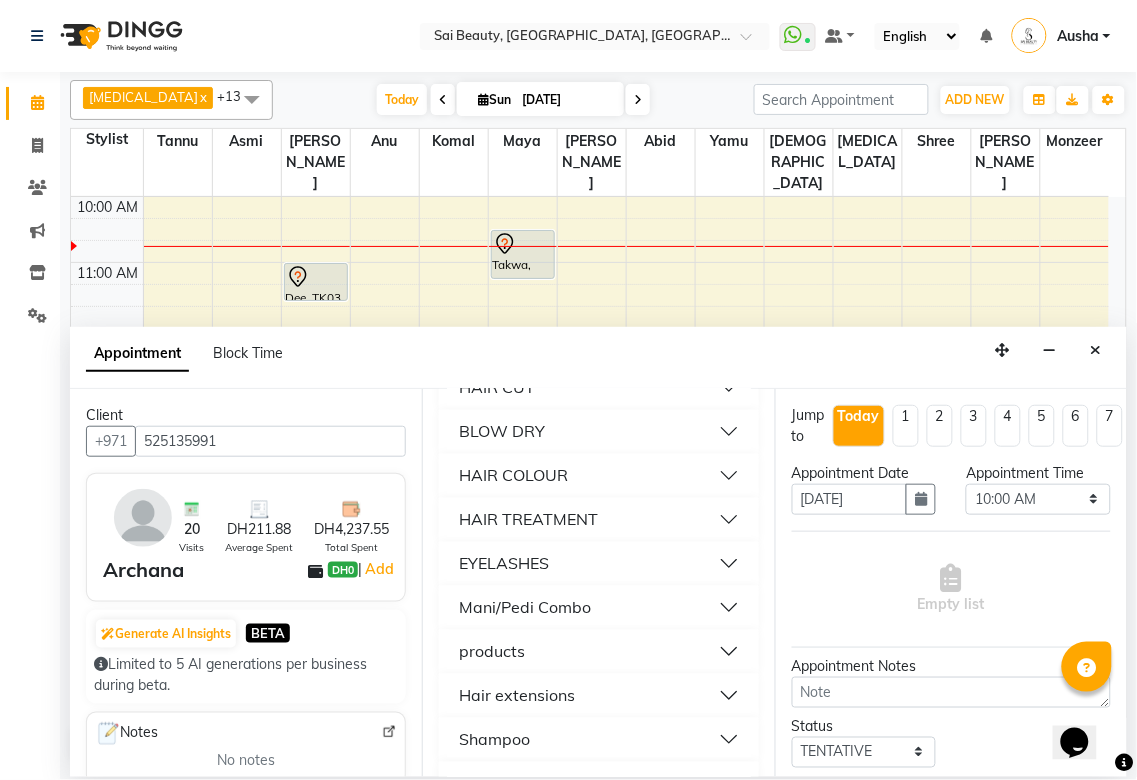 scroll, scrollTop: 1041, scrollLeft: 0, axis: vertical 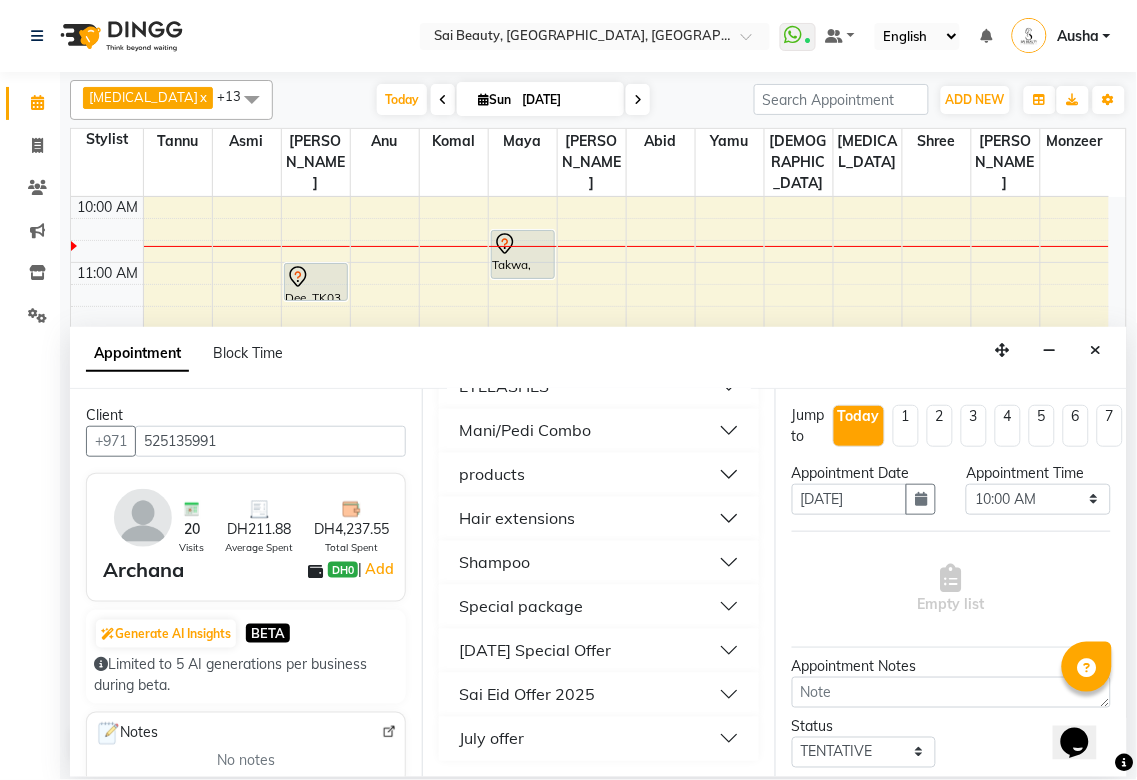 click on "July offer" at bounding box center (598, 739) 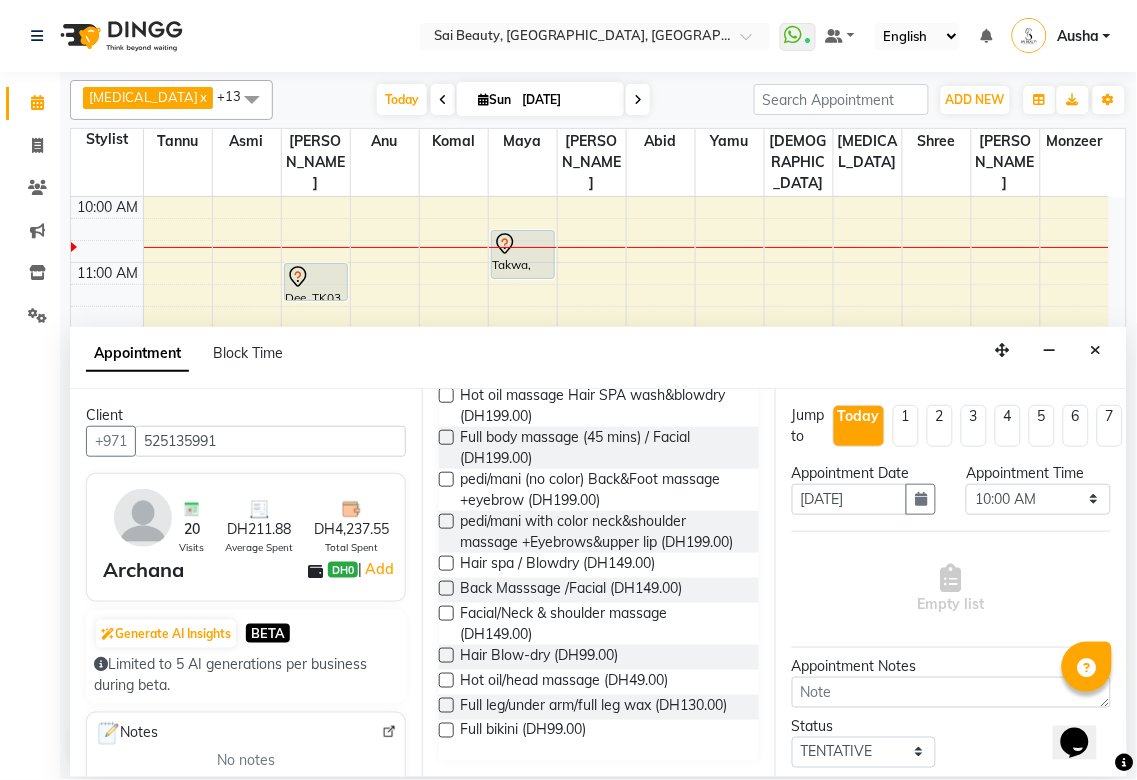 scroll, scrollTop: 1681, scrollLeft: 0, axis: vertical 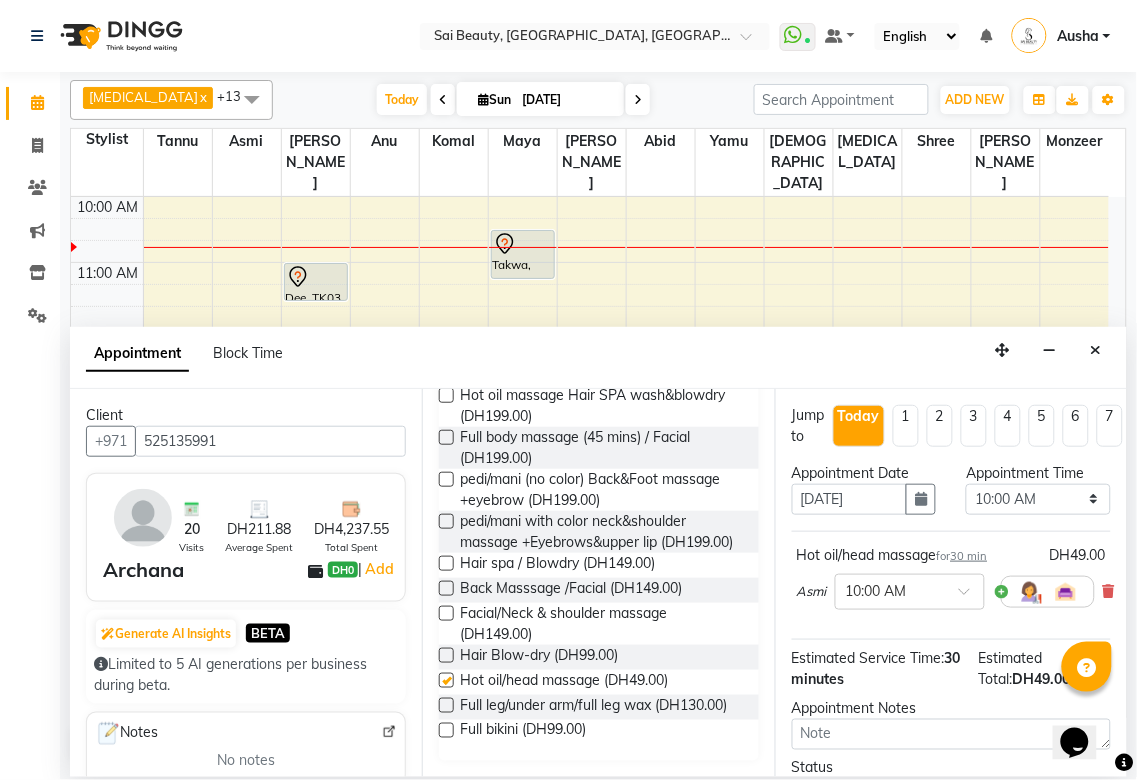 checkbox on "false" 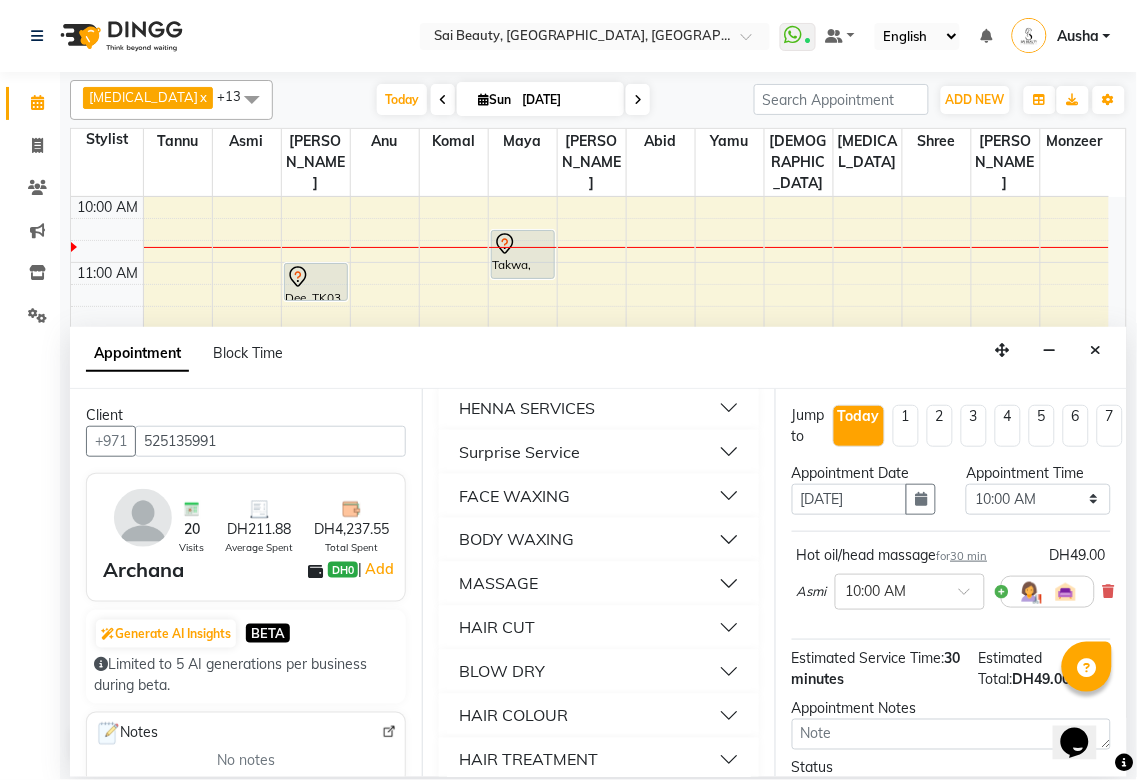 scroll, scrollTop: 602, scrollLeft: 0, axis: vertical 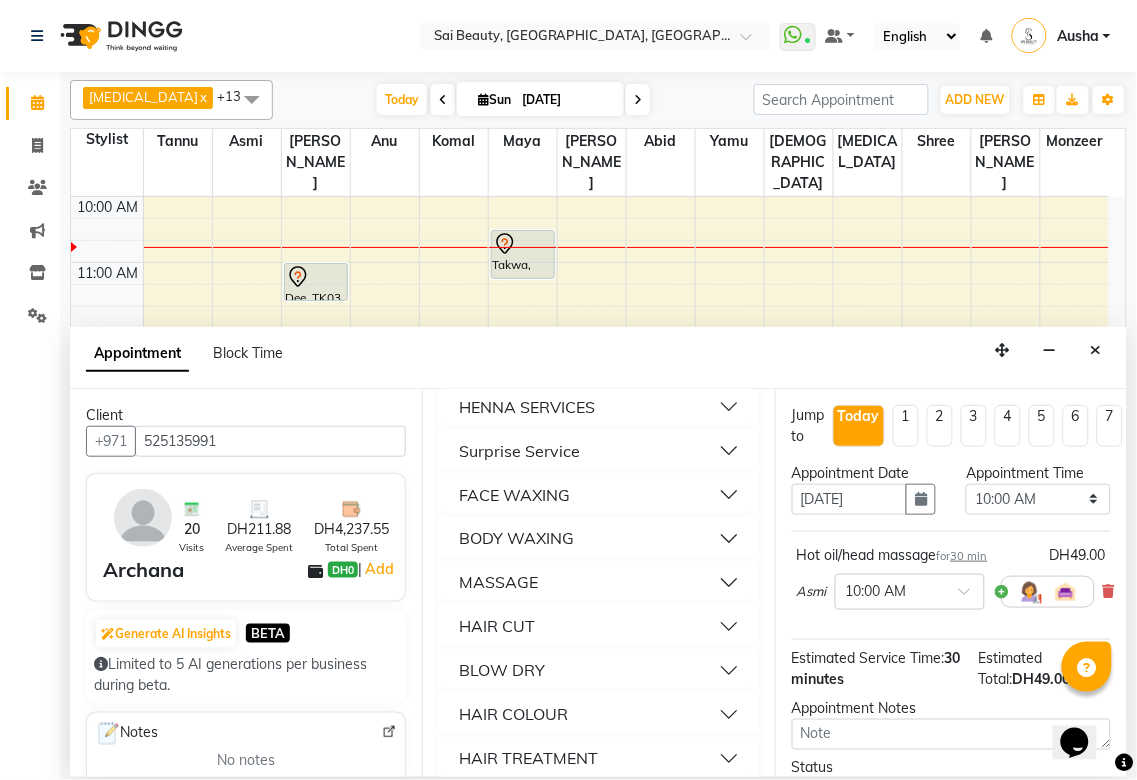 click on "BLOW DRY" at bounding box center (598, 671) 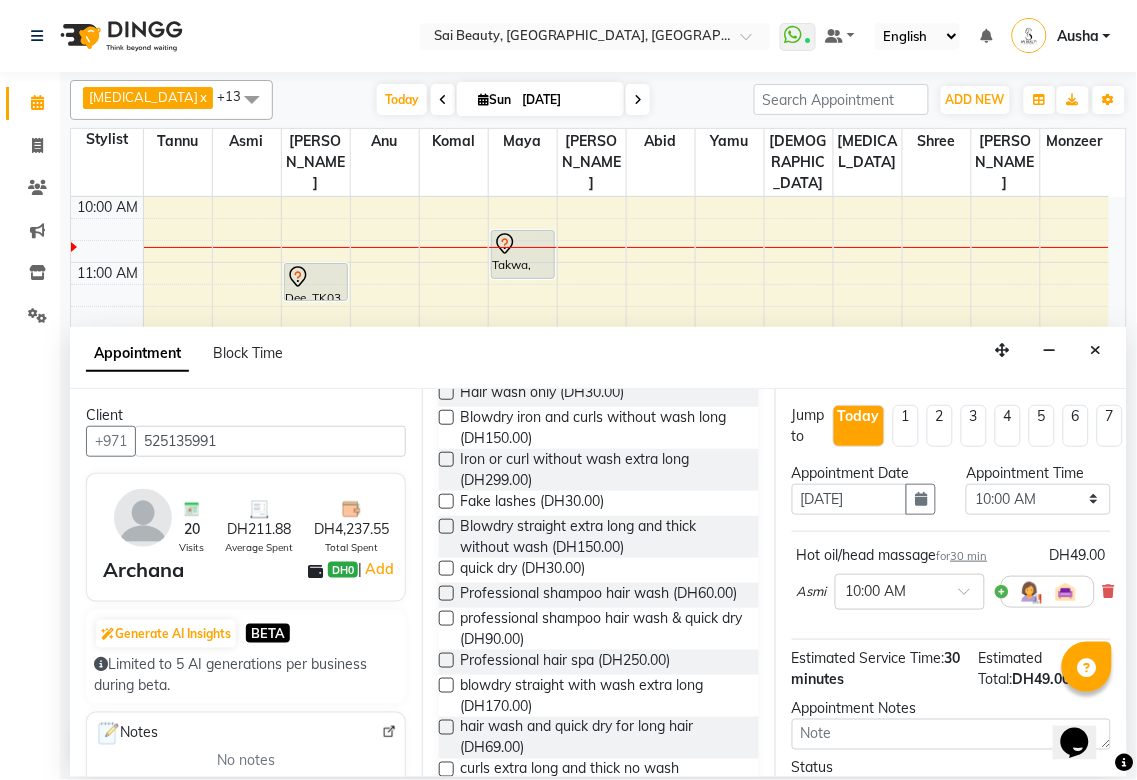 scroll, scrollTop: 1258, scrollLeft: 0, axis: vertical 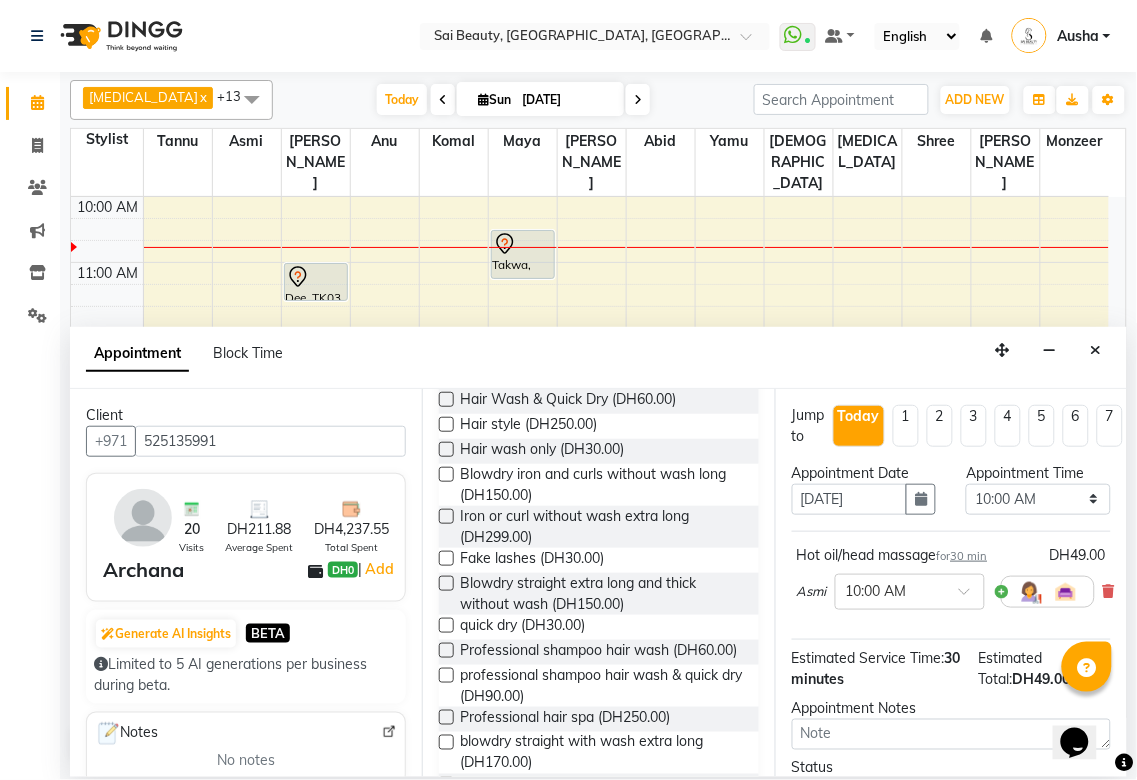 click at bounding box center (446, 424) 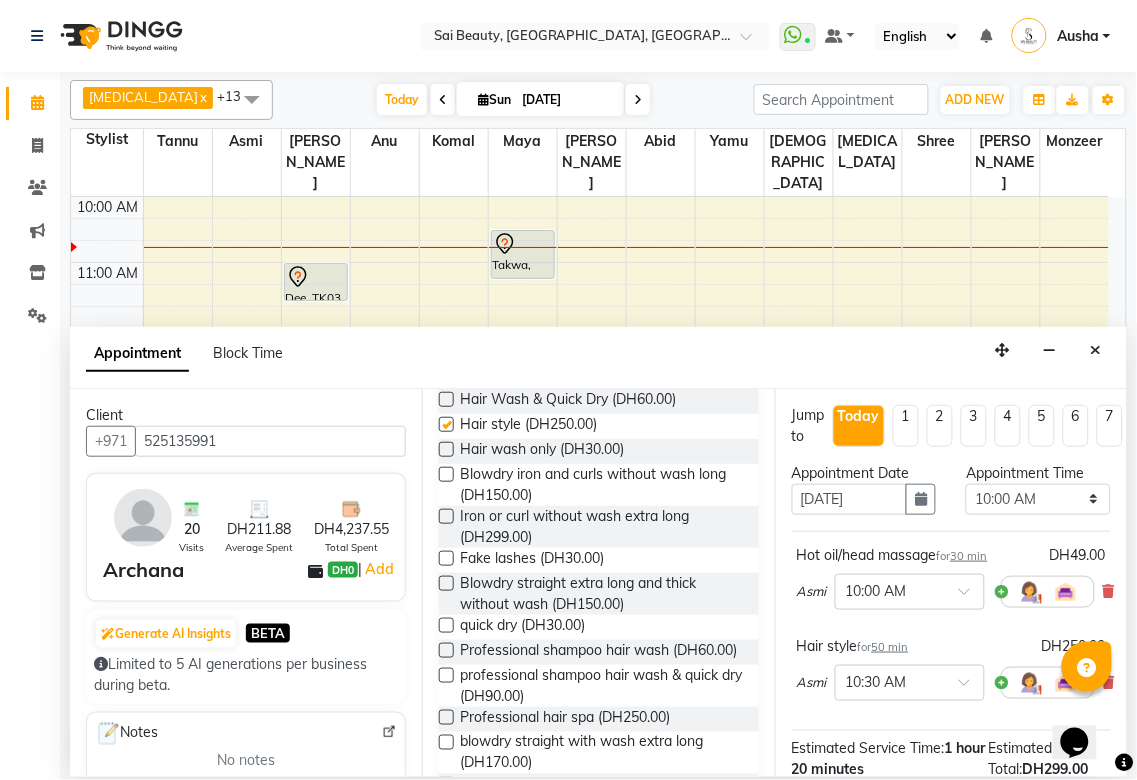 checkbox on "false" 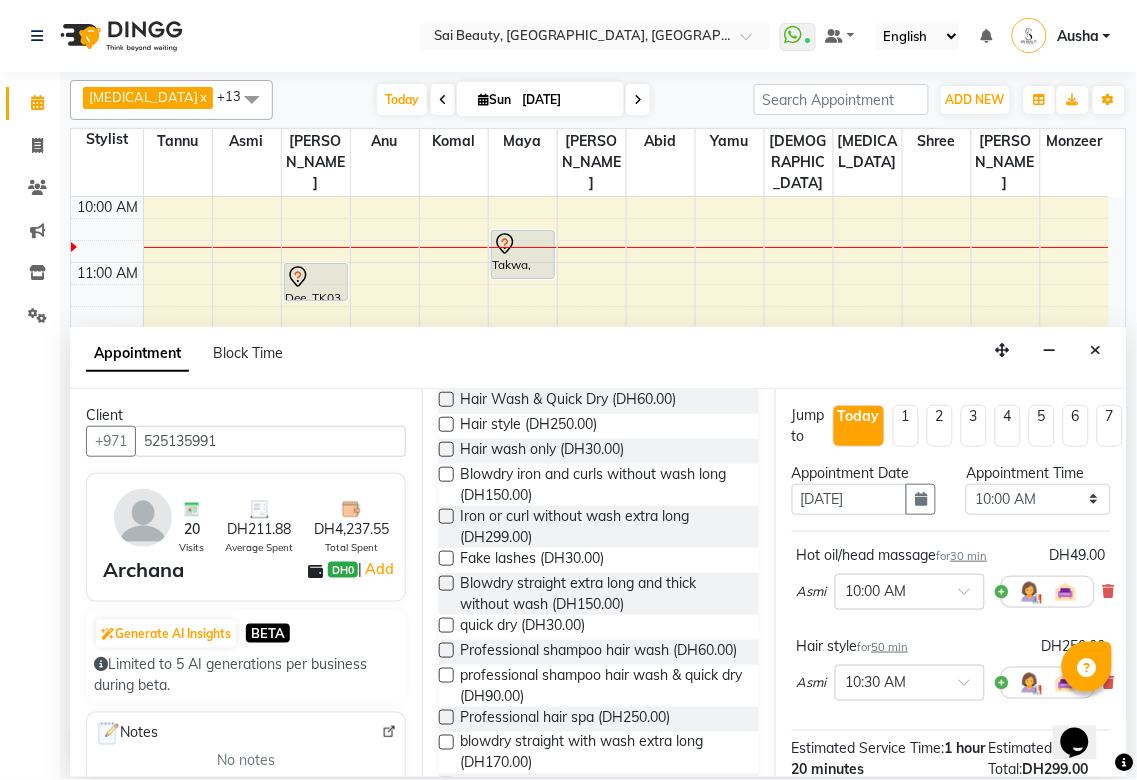 scroll, scrollTop: 0, scrollLeft: 102, axis: horizontal 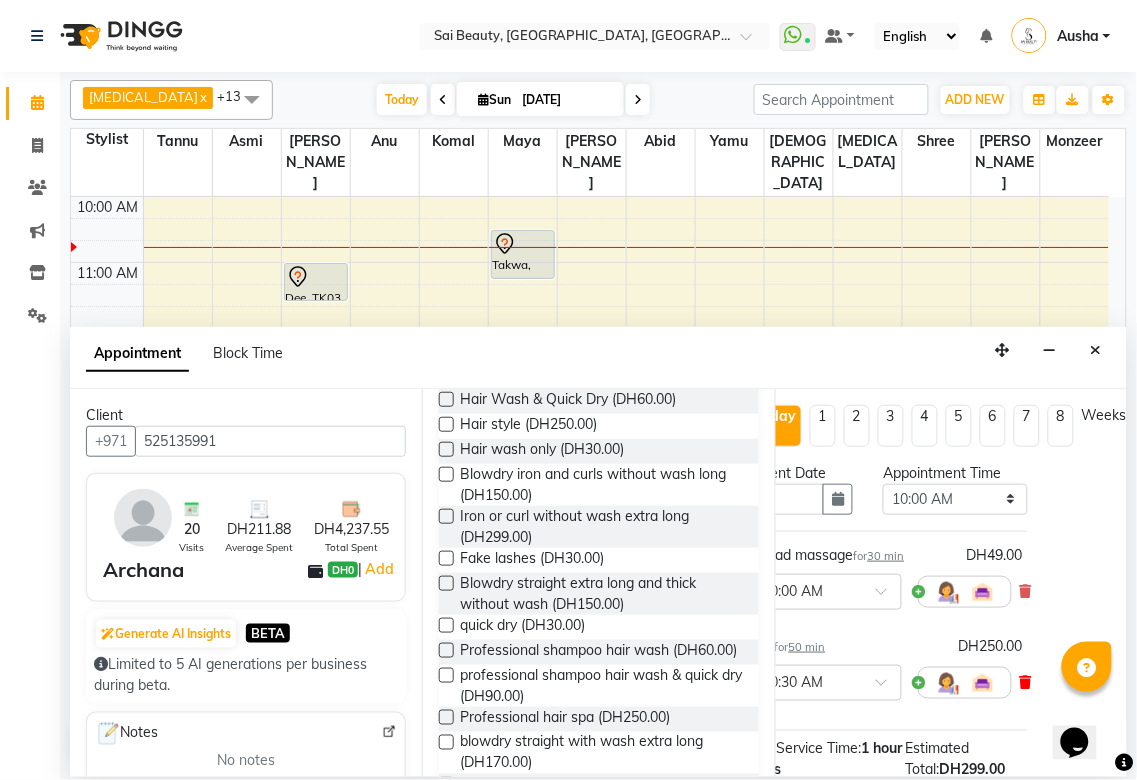 click at bounding box center (1026, 682) 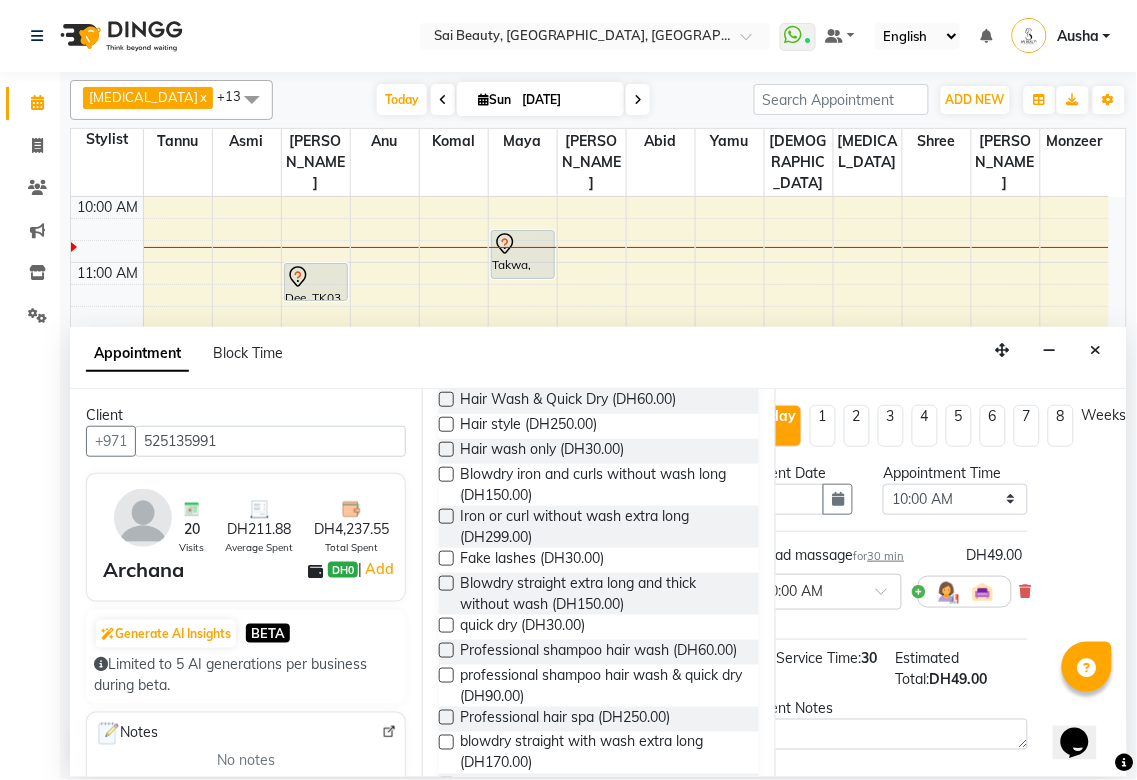 click at bounding box center (446, 449) 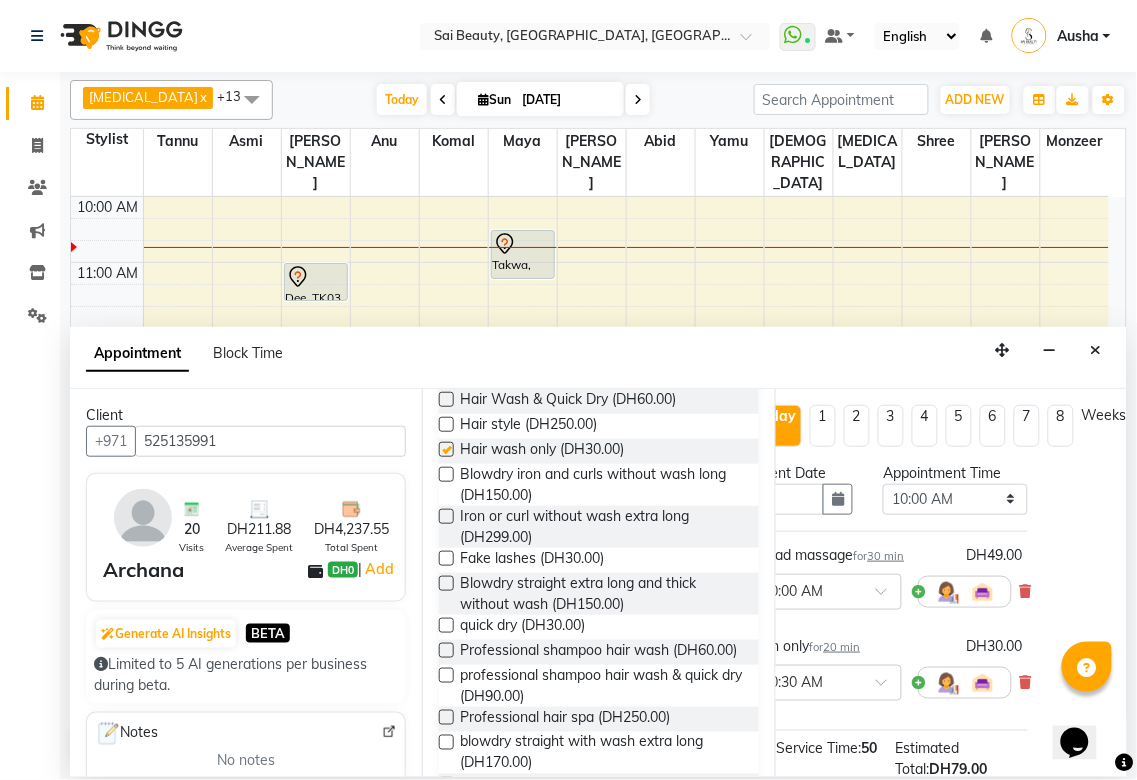 checkbox on "false" 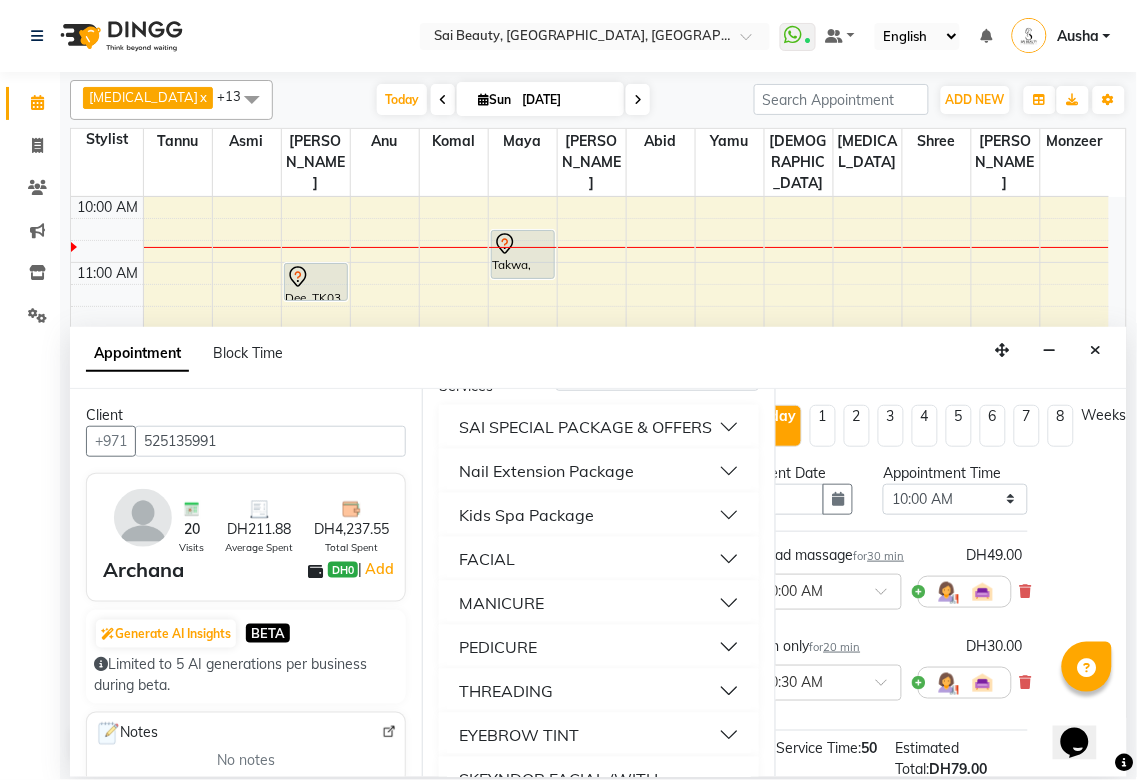 scroll, scrollTop: 0, scrollLeft: 0, axis: both 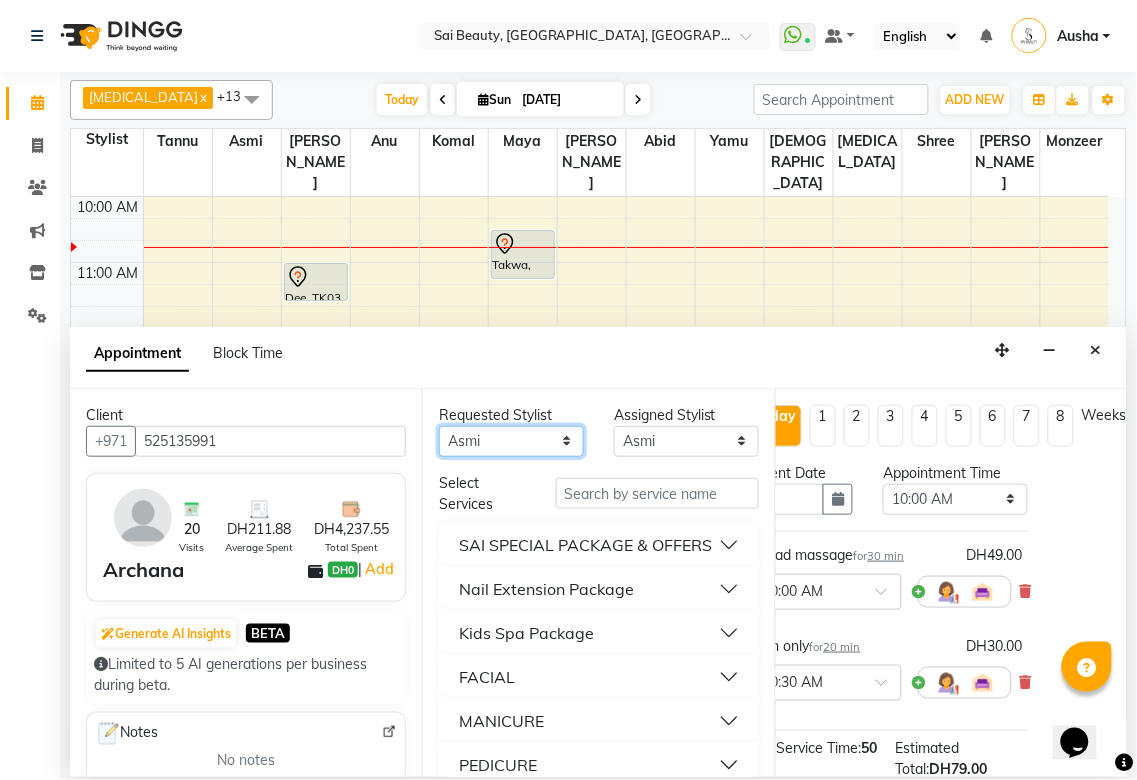 click on "Any [PERSON_NAME][MEDICAL_DATA] [PERSON_NAME] Asmi [PERSON_NAME] Gita [PERSON_NAME] Monzeer shree [PERSON_NAME] Surakcha [PERSON_NAME]" at bounding box center [511, 441] 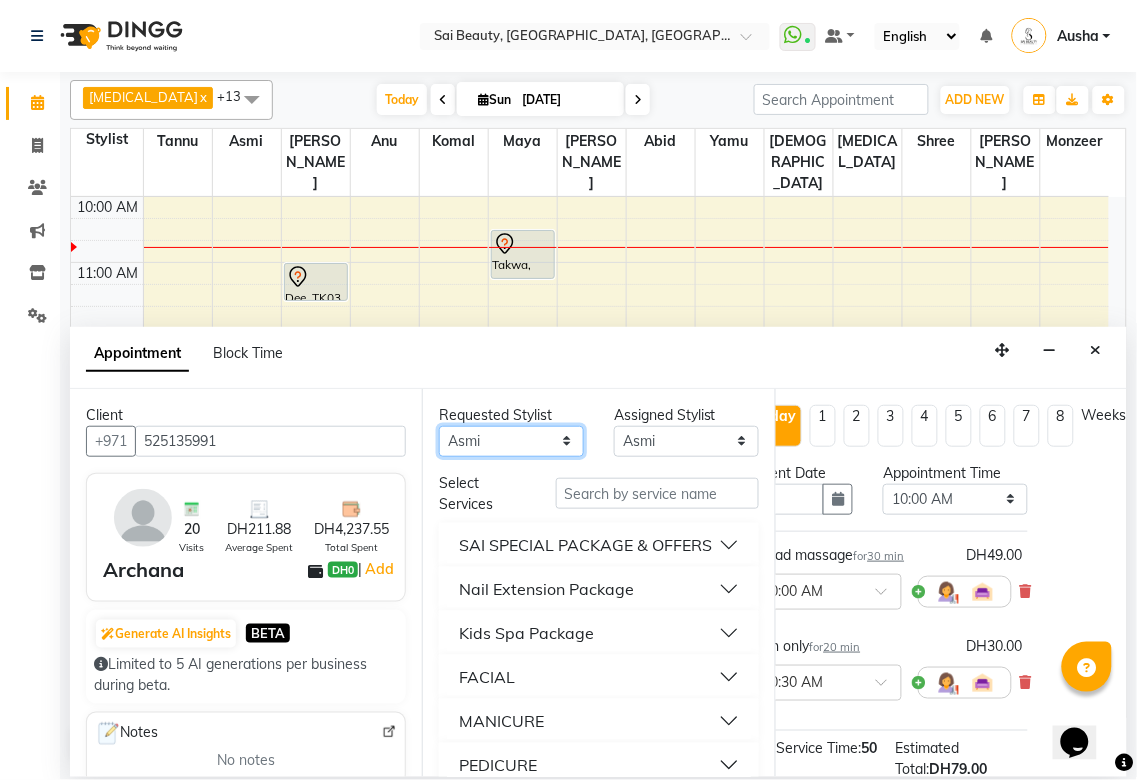 select on "43674" 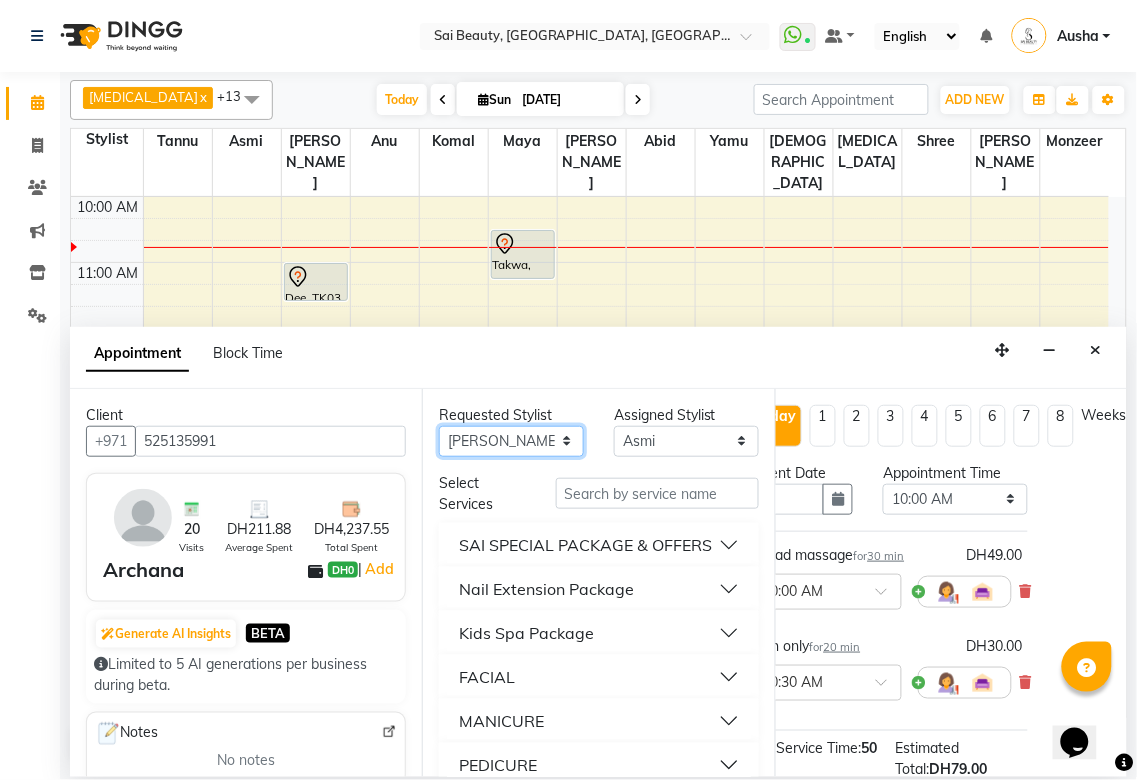 click on "Any [PERSON_NAME][MEDICAL_DATA] [PERSON_NAME] Asmi [PERSON_NAME] Gita [PERSON_NAME] Monzeer shree [PERSON_NAME] Surakcha [PERSON_NAME]" at bounding box center [511, 441] 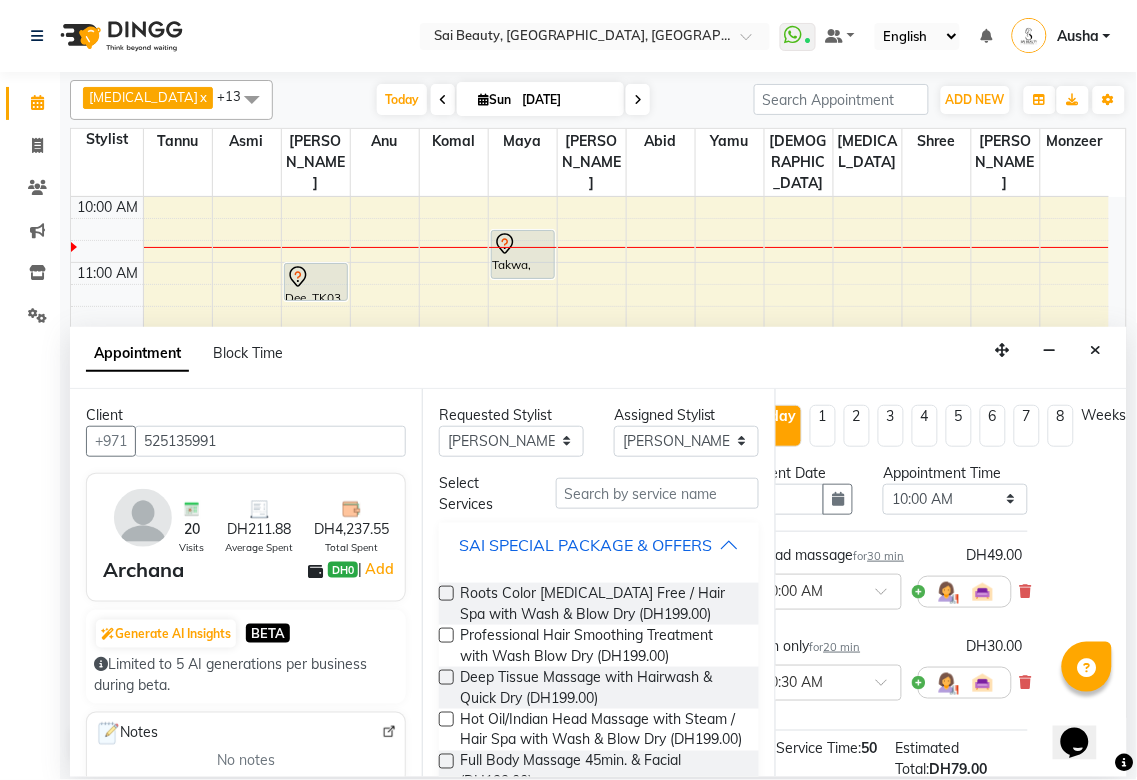 click on "SAI SPECIAL PACKAGE & OFFERS" at bounding box center (585, 545) 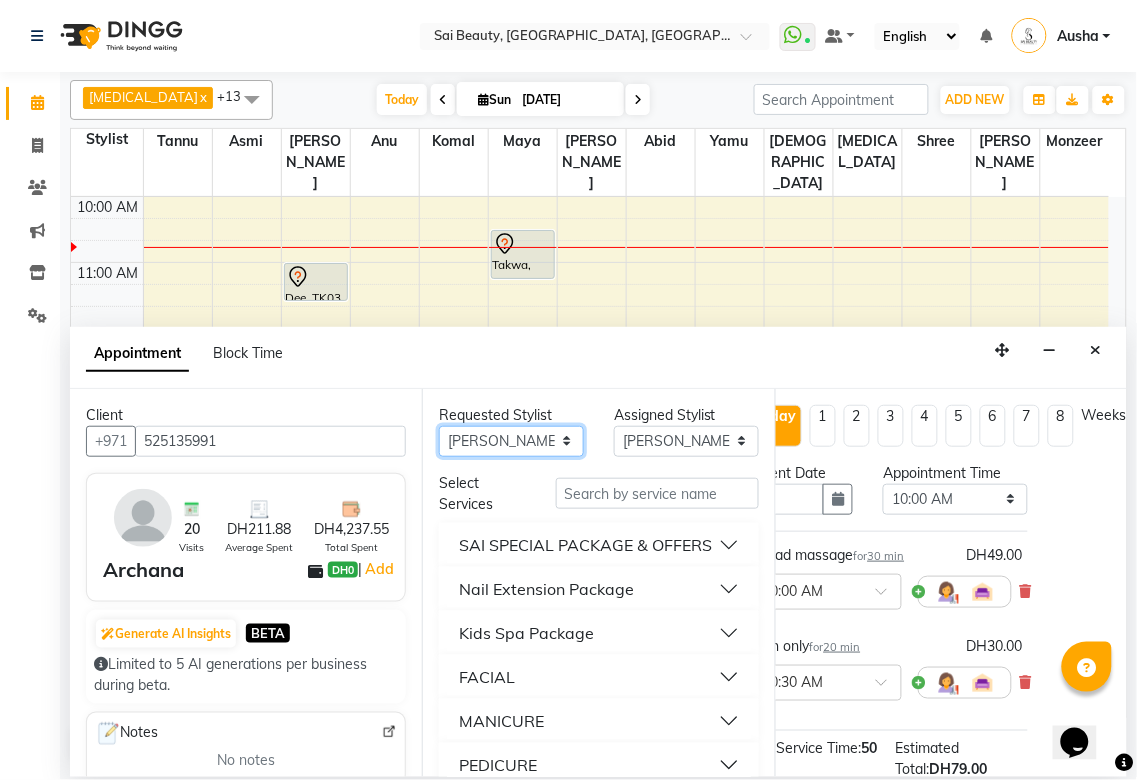 click on "Any [PERSON_NAME][MEDICAL_DATA] [PERSON_NAME] Asmi [PERSON_NAME] Gita [PERSON_NAME] Monzeer shree [PERSON_NAME] Surakcha [PERSON_NAME]" at bounding box center [511, 441] 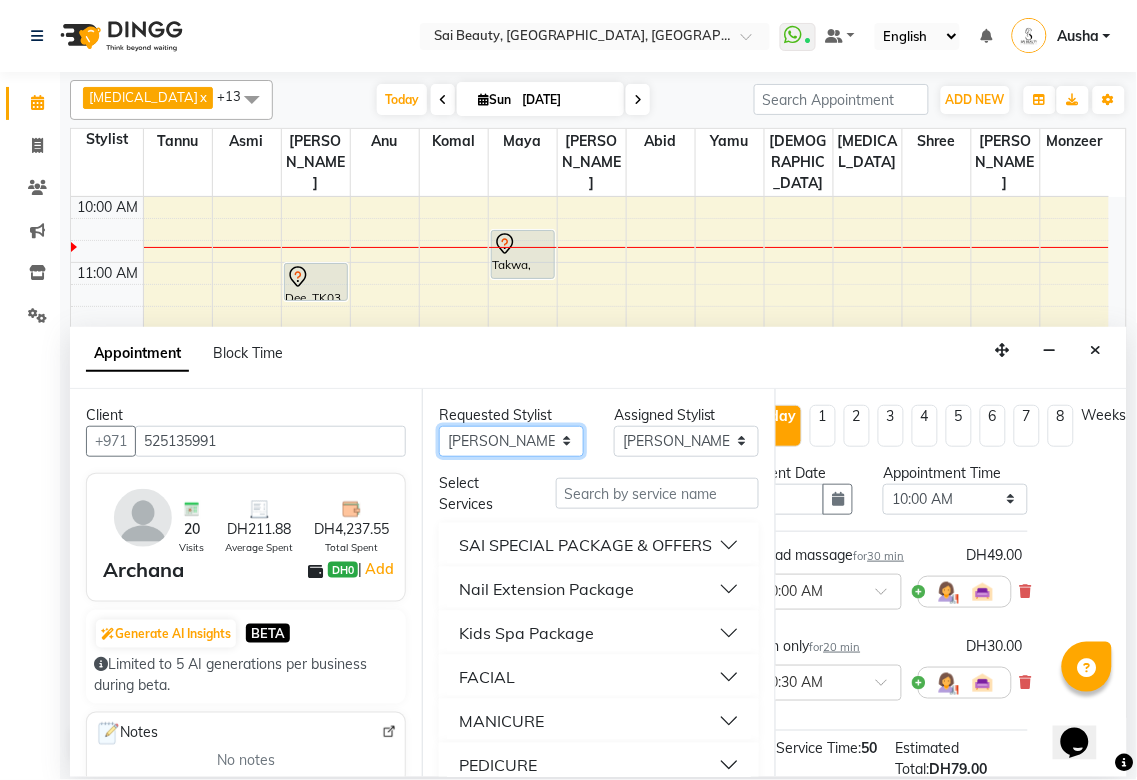 select on "63787" 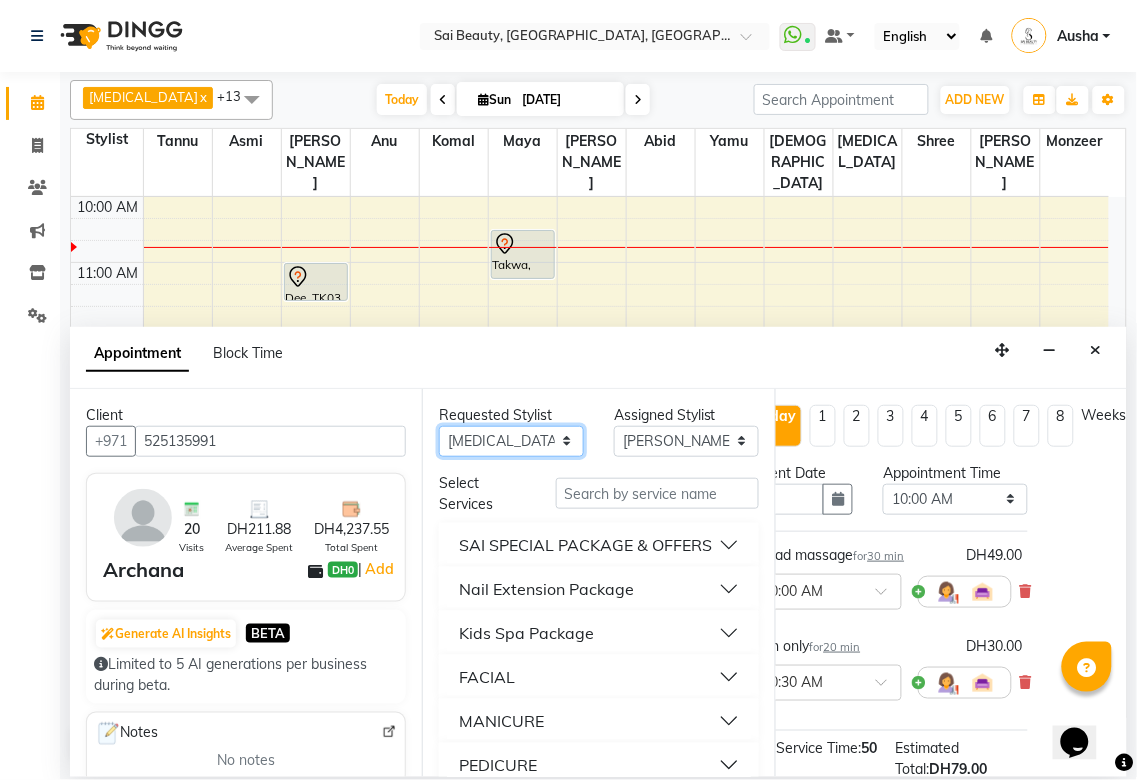 click on "Any [PERSON_NAME][MEDICAL_DATA] [PERSON_NAME] Asmi [PERSON_NAME] Gita [PERSON_NAME] Monzeer shree [PERSON_NAME] Surakcha [PERSON_NAME]" at bounding box center [511, 441] 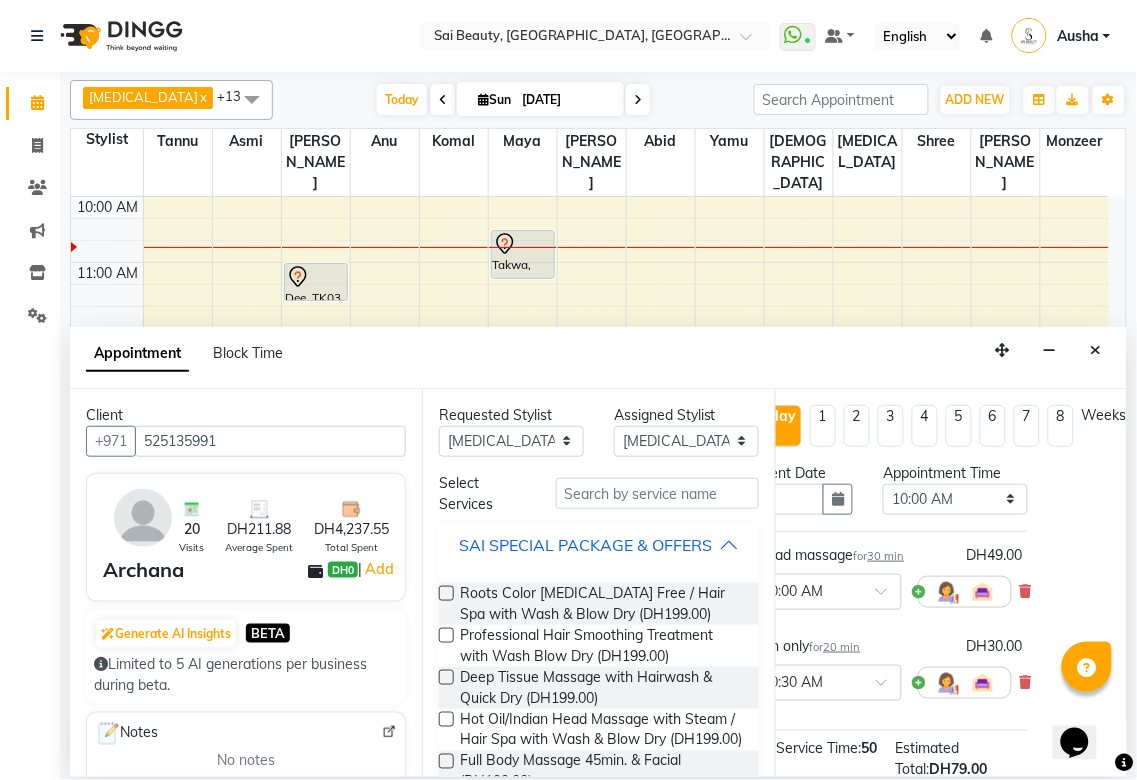 click on "SAI SPECIAL PACKAGE & OFFERS" at bounding box center [598, 545] 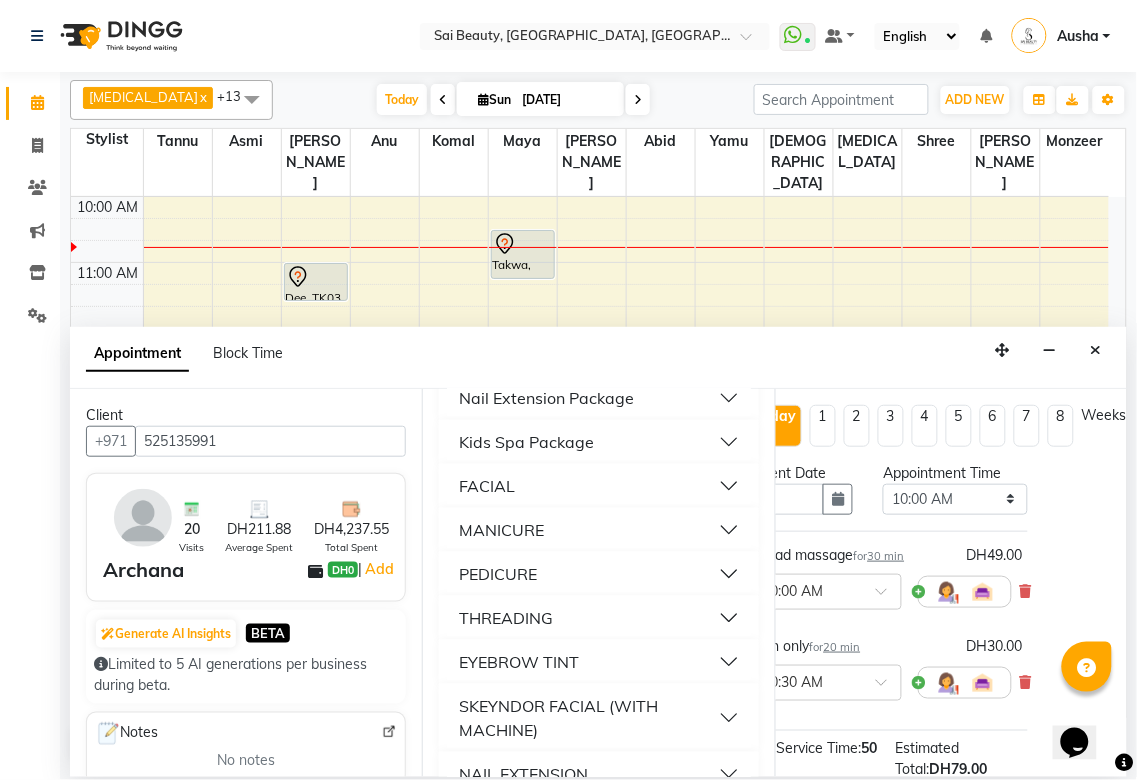 scroll, scrollTop: 203, scrollLeft: 0, axis: vertical 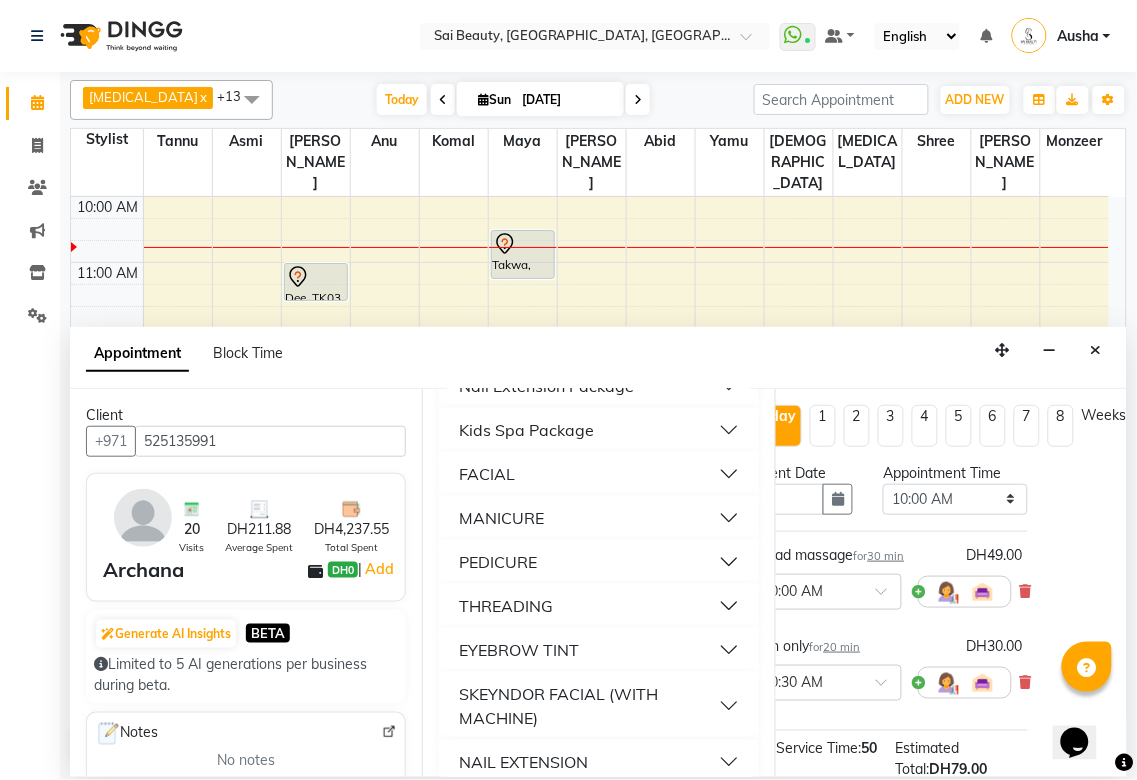 click on "MANICURE" at bounding box center (598, 518) 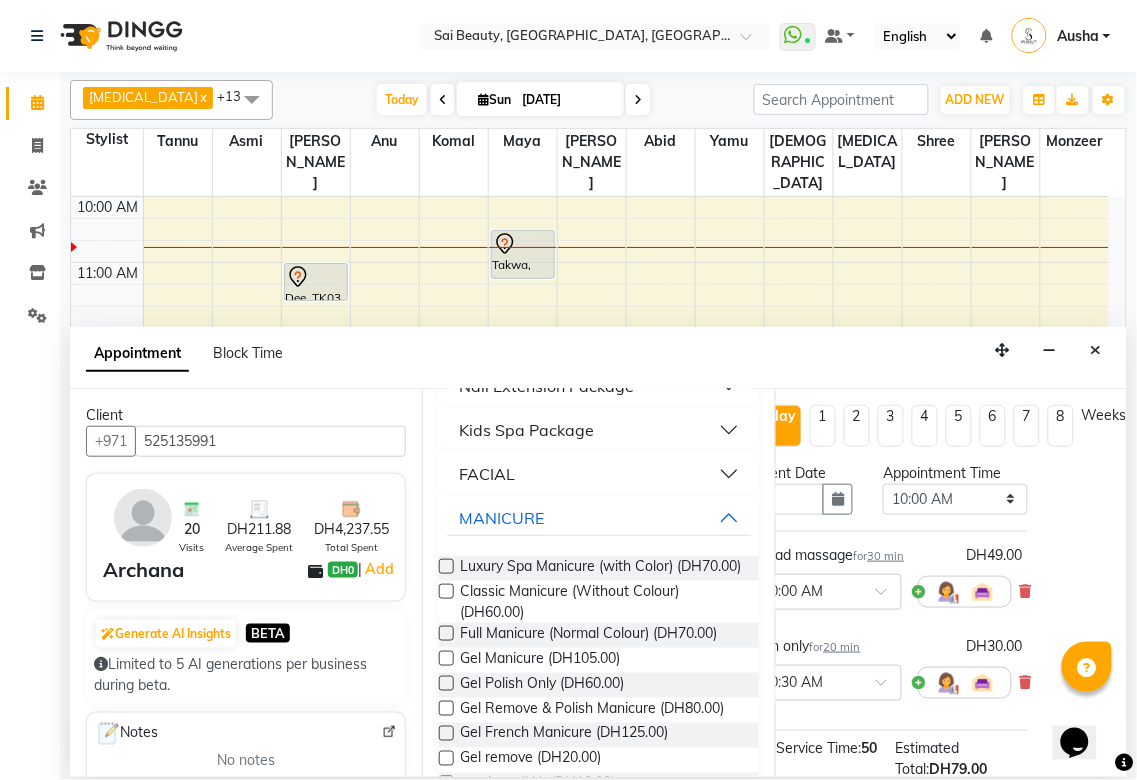 click at bounding box center [446, 591] 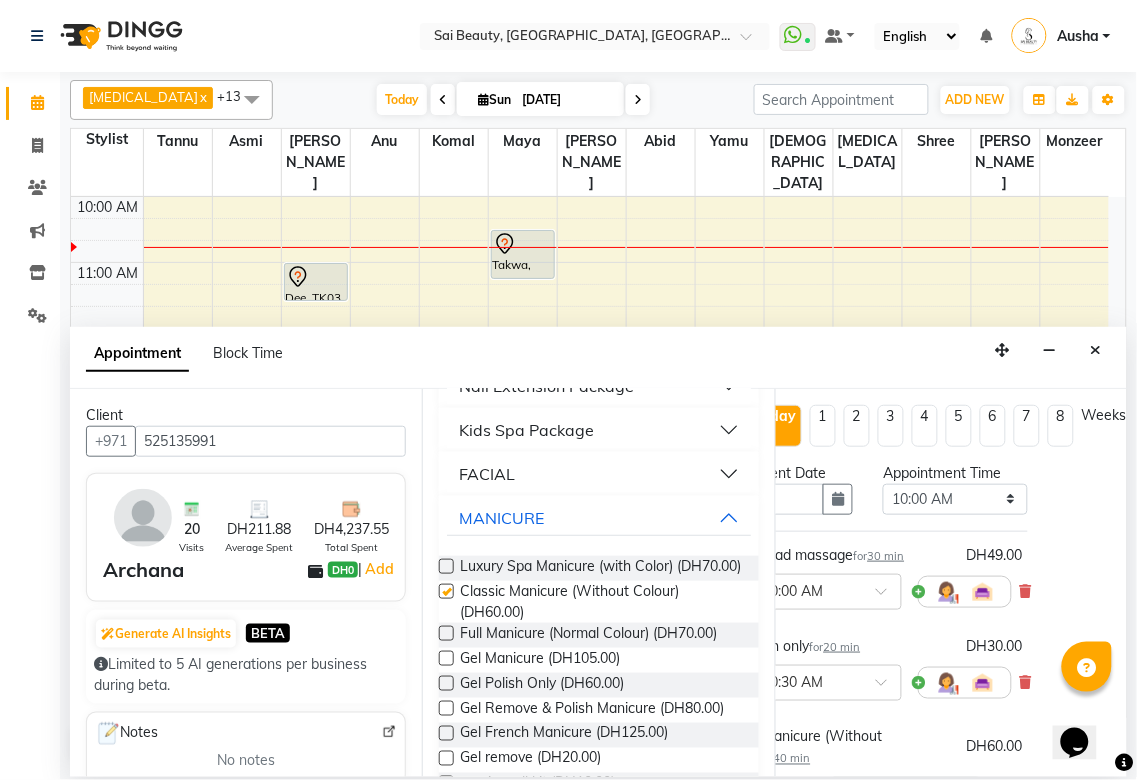 checkbox on "false" 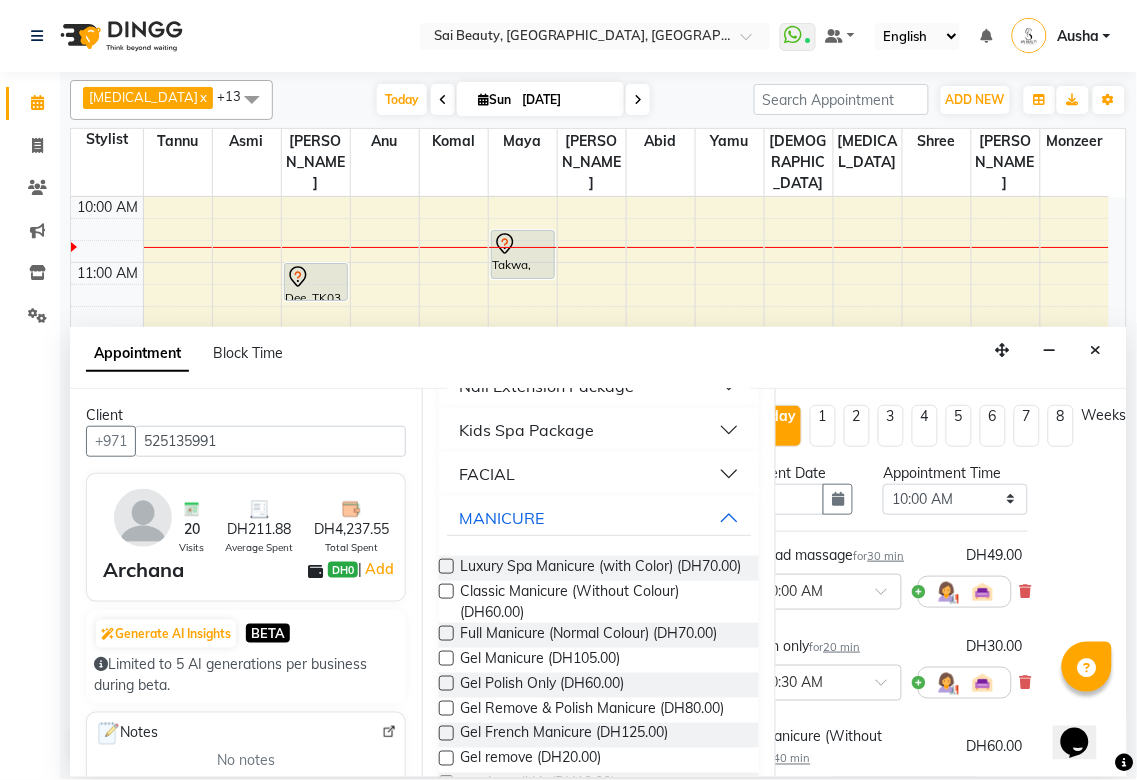 scroll, scrollTop: 432, scrollLeft: 0, axis: vertical 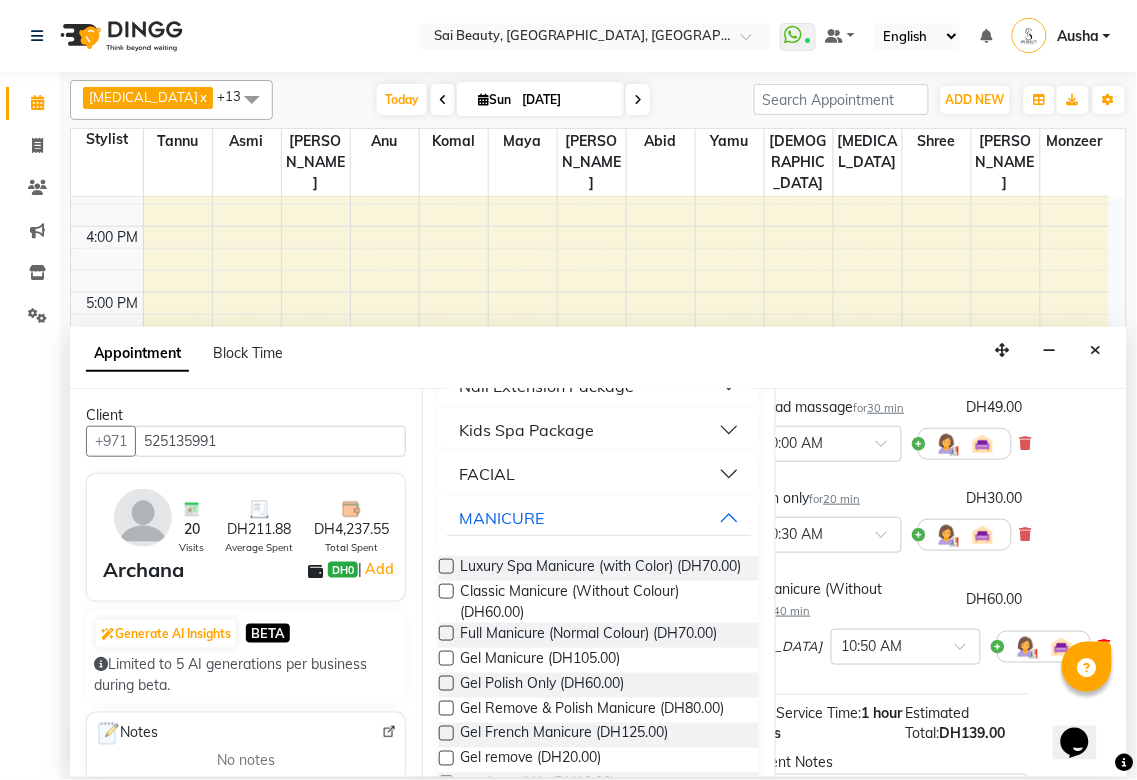 click at bounding box center [1105, 646] 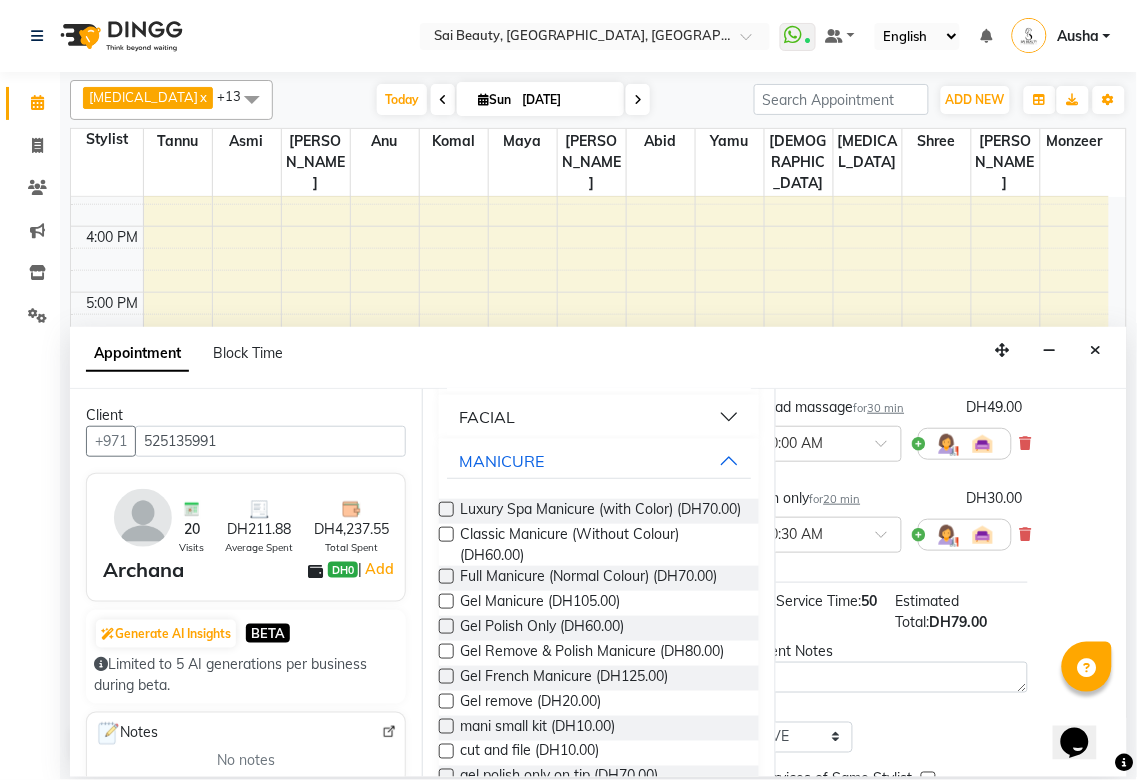 scroll, scrollTop: 267, scrollLeft: 0, axis: vertical 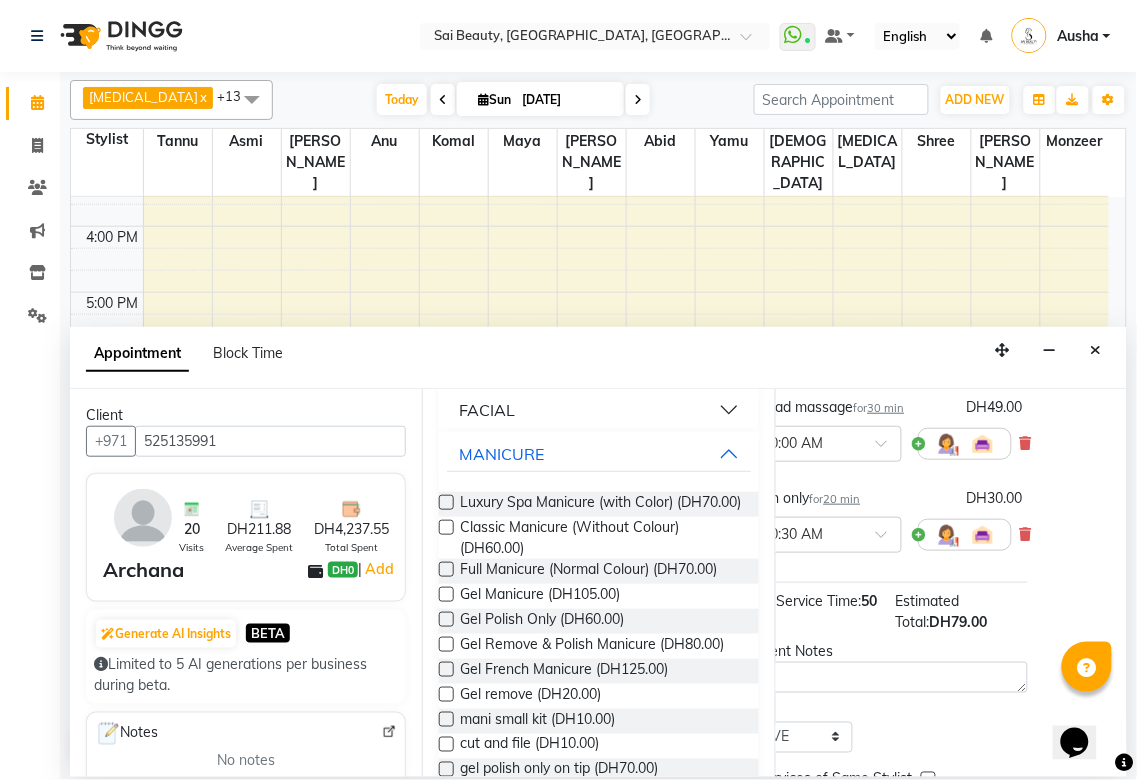 click at bounding box center (446, 569) 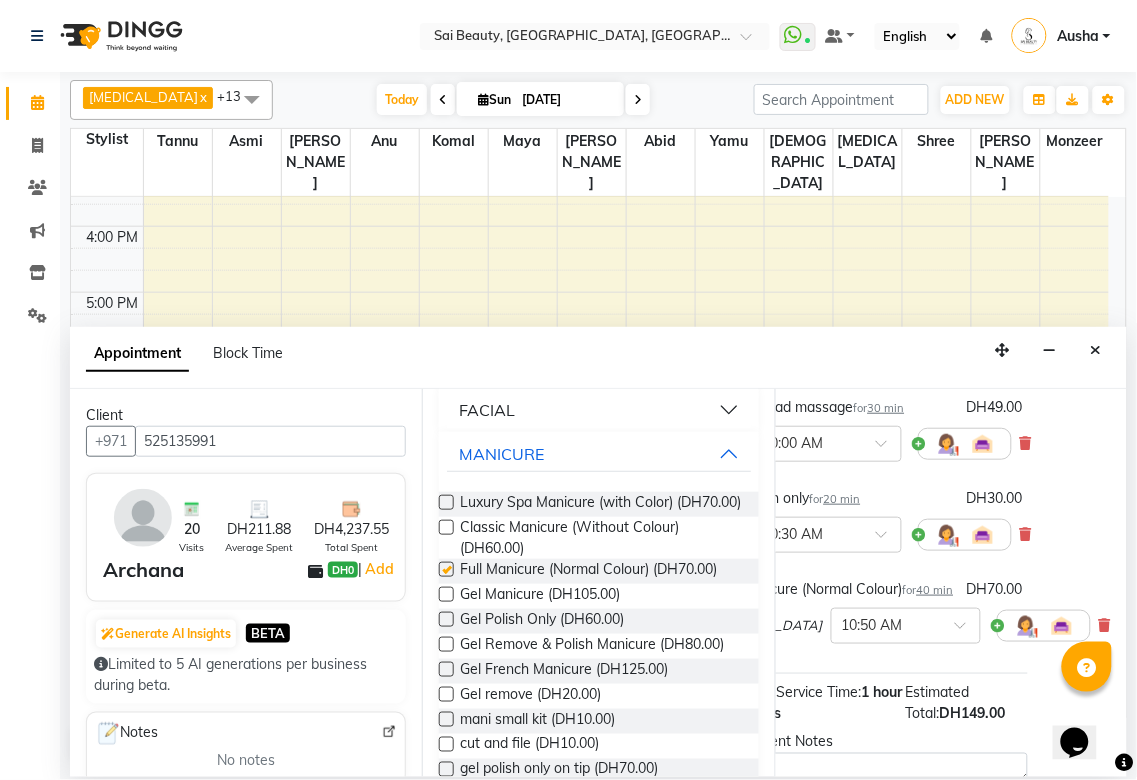 checkbox on "false" 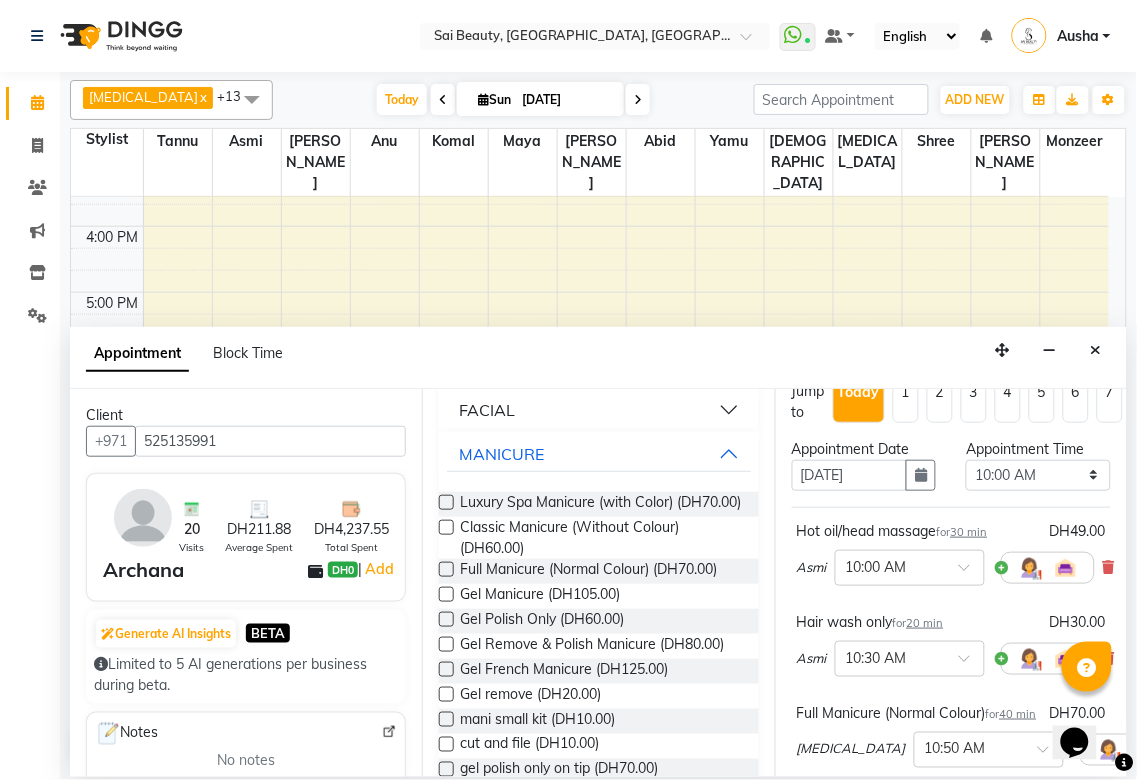 scroll, scrollTop: 0, scrollLeft: 0, axis: both 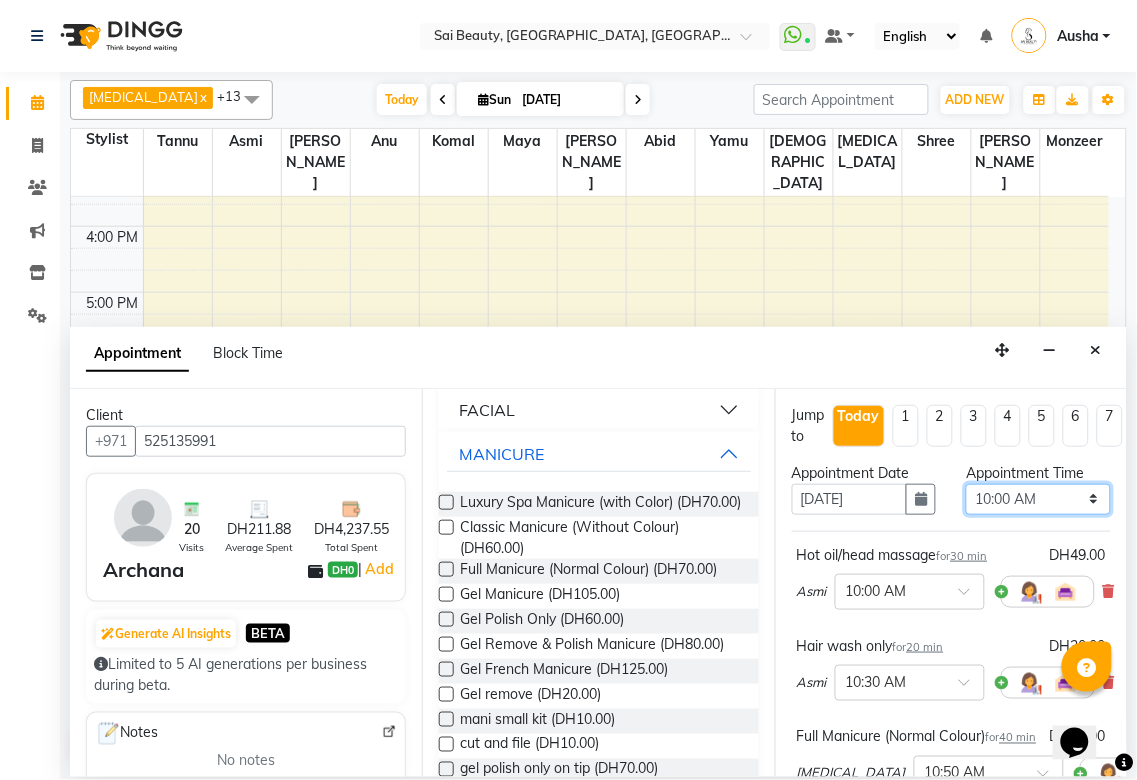 click on "Select 10:00 AM 10:05 AM 10:10 AM 10:15 AM 10:20 AM 10:25 AM 10:30 AM 10:35 AM 10:40 AM 10:45 AM 10:50 AM 10:55 AM 11:00 AM 11:05 AM 11:10 AM 11:15 AM 11:20 AM 11:25 AM 11:30 AM 11:35 AM 11:40 AM 11:45 AM 11:50 AM 11:55 AM 12:00 PM 12:05 PM 12:10 PM 12:15 PM 12:20 PM 12:25 PM 12:30 PM 12:35 PM 12:40 PM 12:45 PM 12:50 PM 12:55 PM 01:00 PM 01:05 PM 01:10 PM 01:15 PM 01:20 PM 01:25 PM 01:30 PM 01:35 PM 01:40 PM 01:45 PM 01:50 PM 01:55 PM 02:00 PM 02:05 PM 02:10 PM 02:15 PM 02:20 PM 02:25 PM 02:30 PM 02:35 PM 02:40 PM 02:45 PM 02:50 PM 02:55 PM 03:00 PM 03:05 PM 03:10 PM 03:15 PM 03:20 PM 03:25 PM 03:30 PM 03:35 PM 03:40 PM 03:45 PM 03:50 PM 03:55 PM 04:00 PM 04:05 PM 04:10 PM 04:15 PM 04:20 PM 04:25 PM 04:30 PM 04:35 PM 04:40 PM 04:45 PM 04:50 PM 04:55 PM 05:00 PM 05:05 PM 05:10 PM 05:15 PM 05:20 PM 05:25 PM 05:30 PM 05:35 PM 05:40 PM 05:45 PM 05:50 PM 05:55 PM 06:00 PM 06:05 PM 06:10 PM 06:15 PM 06:20 PM 06:25 PM 06:30 PM 06:35 PM 06:40 PM 06:45 PM 06:50 PM 06:55 PM 07:00 PM 07:05 PM 07:10 PM 07:15 PM 07:20 PM" at bounding box center (1038, 499) 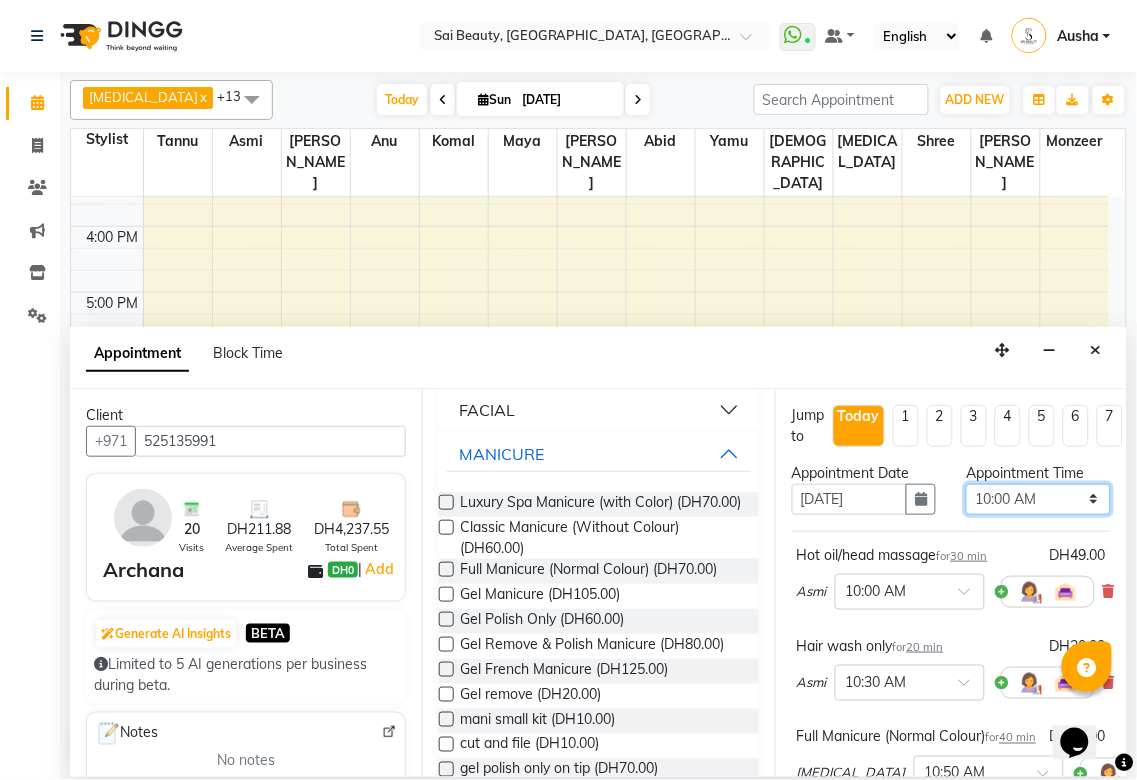select on "720" 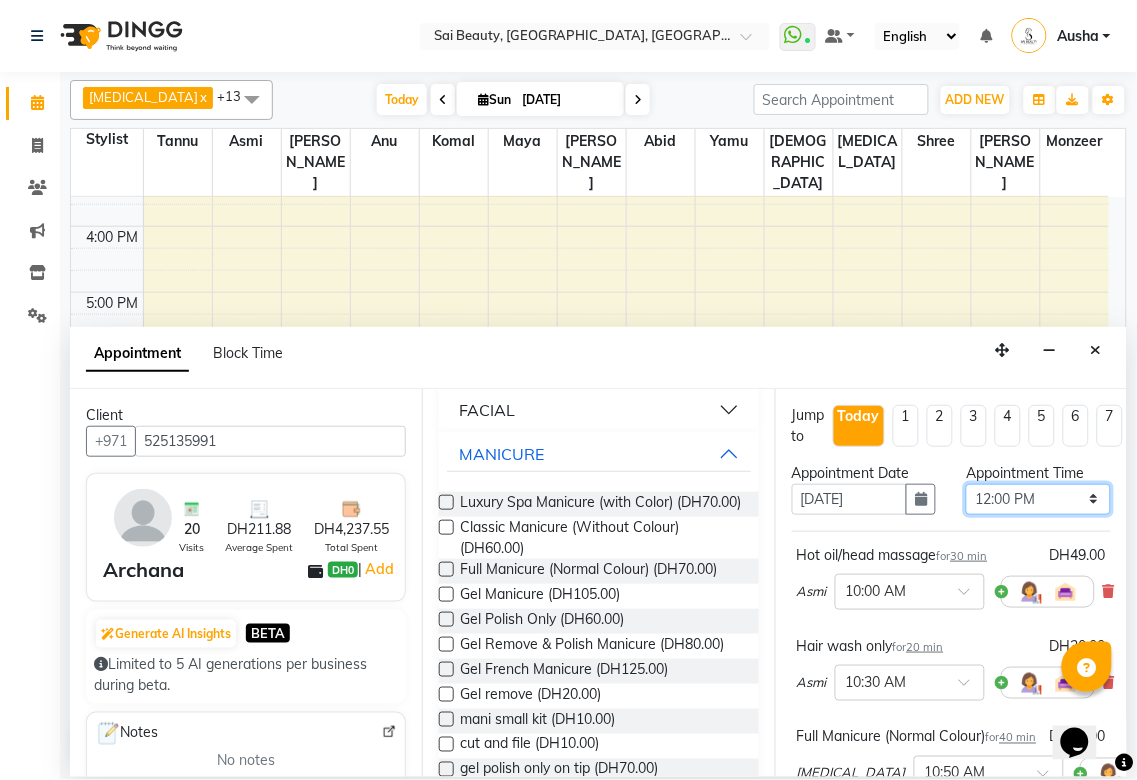 click on "Select 10:00 AM 10:05 AM 10:10 AM 10:15 AM 10:20 AM 10:25 AM 10:30 AM 10:35 AM 10:40 AM 10:45 AM 10:50 AM 10:55 AM 11:00 AM 11:05 AM 11:10 AM 11:15 AM 11:20 AM 11:25 AM 11:30 AM 11:35 AM 11:40 AM 11:45 AM 11:50 AM 11:55 AM 12:00 PM 12:05 PM 12:10 PM 12:15 PM 12:20 PM 12:25 PM 12:30 PM 12:35 PM 12:40 PM 12:45 PM 12:50 PM 12:55 PM 01:00 PM 01:05 PM 01:10 PM 01:15 PM 01:20 PM 01:25 PM 01:30 PM 01:35 PM 01:40 PM 01:45 PM 01:50 PM 01:55 PM 02:00 PM 02:05 PM 02:10 PM 02:15 PM 02:20 PM 02:25 PM 02:30 PM 02:35 PM 02:40 PM 02:45 PM 02:50 PM 02:55 PM 03:00 PM 03:05 PM 03:10 PM 03:15 PM 03:20 PM 03:25 PM 03:30 PM 03:35 PM 03:40 PM 03:45 PM 03:50 PM 03:55 PM 04:00 PM 04:05 PM 04:10 PM 04:15 PM 04:20 PM 04:25 PM 04:30 PM 04:35 PM 04:40 PM 04:45 PM 04:50 PM 04:55 PM 05:00 PM 05:05 PM 05:10 PM 05:15 PM 05:20 PM 05:25 PM 05:30 PM 05:35 PM 05:40 PM 05:45 PM 05:50 PM 05:55 PM 06:00 PM 06:05 PM 06:10 PM 06:15 PM 06:20 PM 06:25 PM 06:30 PM 06:35 PM 06:40 PM 06:45 PM 06:50 PM 06:55 PM 07:00 PM 07:05 PM 07:10 PM 07:15 PM 07:20 PM" at bounding box center (1038, 499) 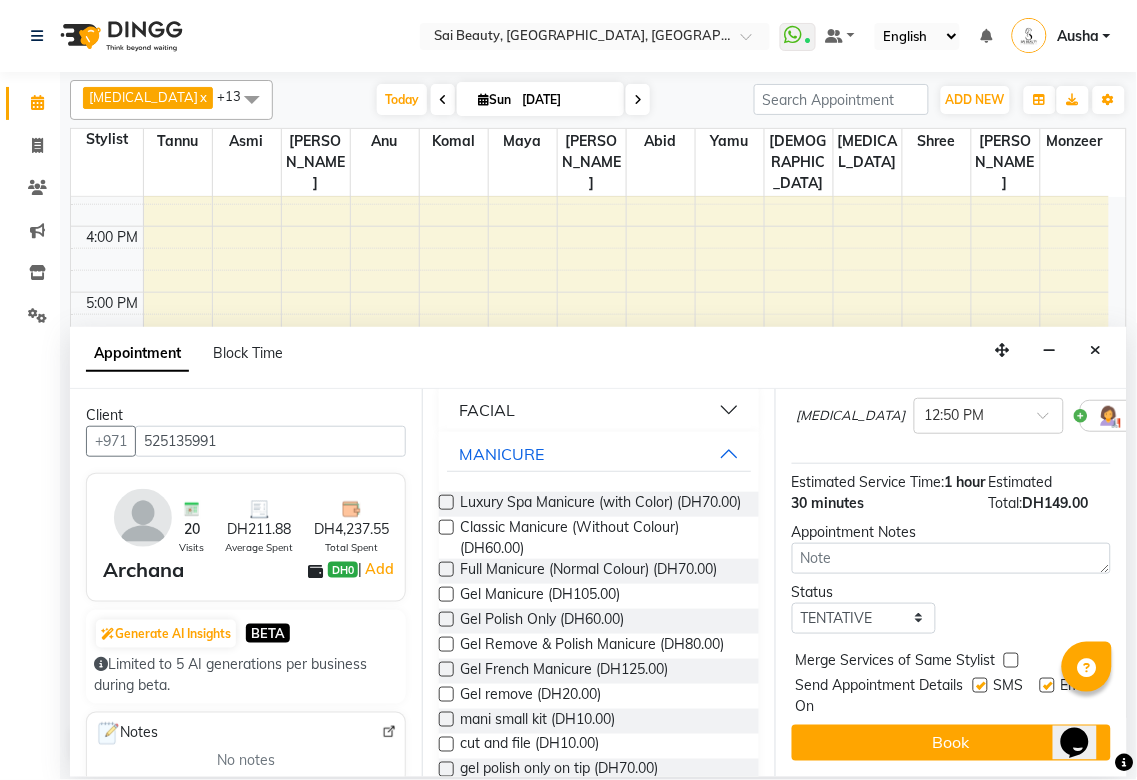 scroll, scrollTop: 395, scrollLeft: 0, axis: vertical 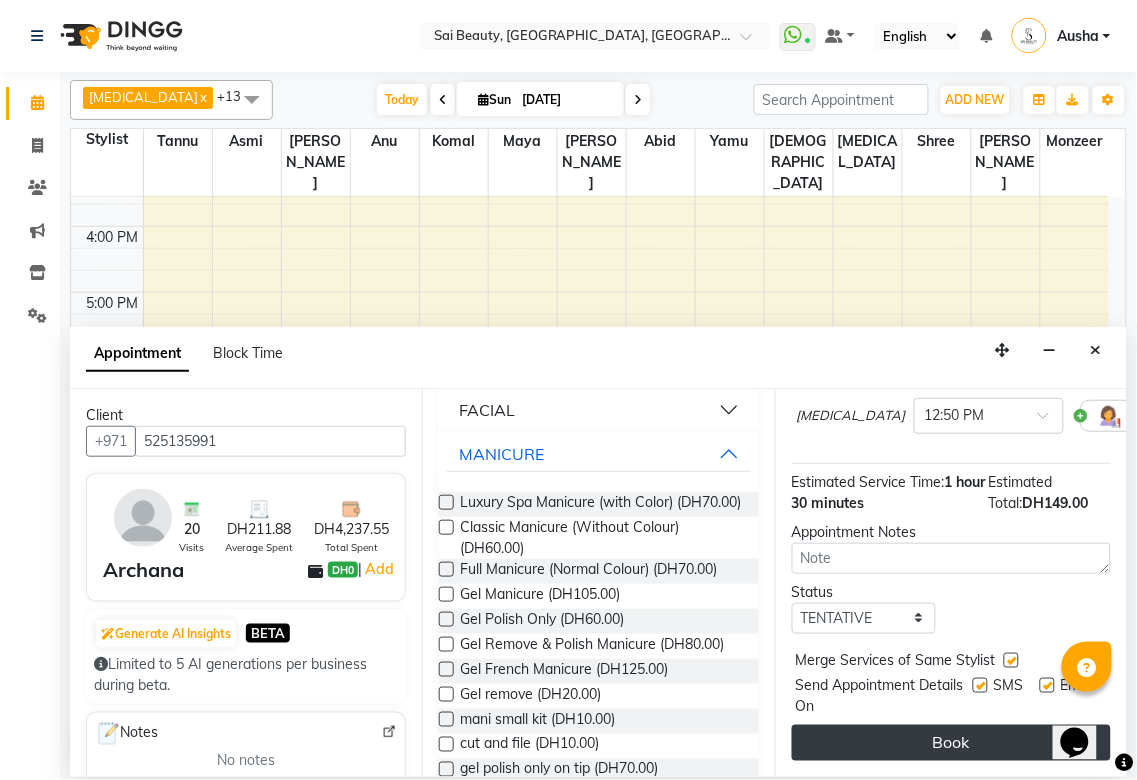 click on "Book" at bounding box center (951, 743) 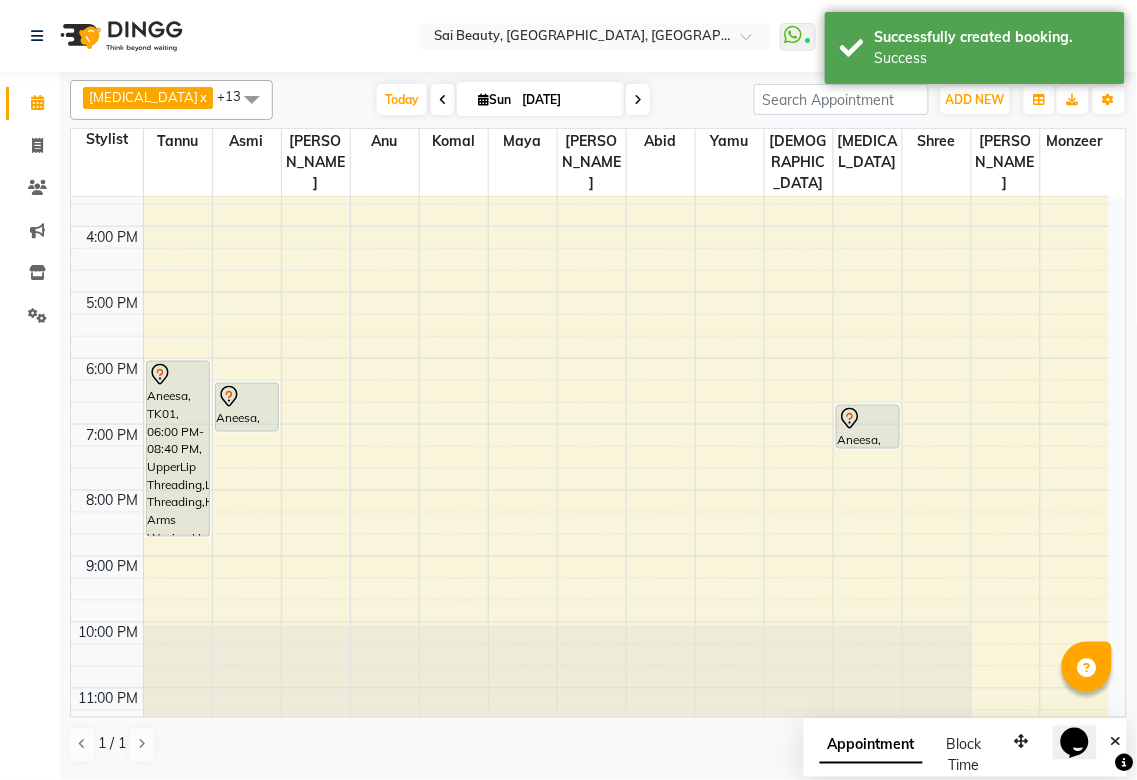 scroll, scrollTop: 142, scrollLeft: 0, axis: vertical 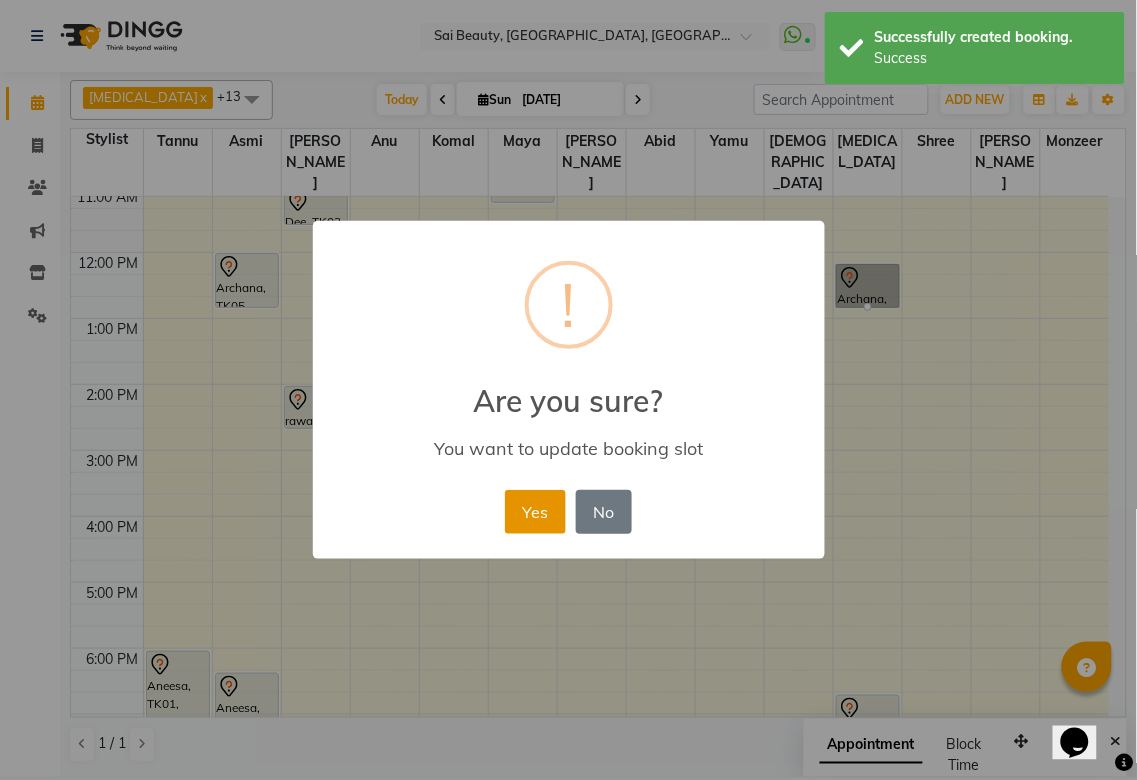 click on "Yes" at bounding box center [535, 512] 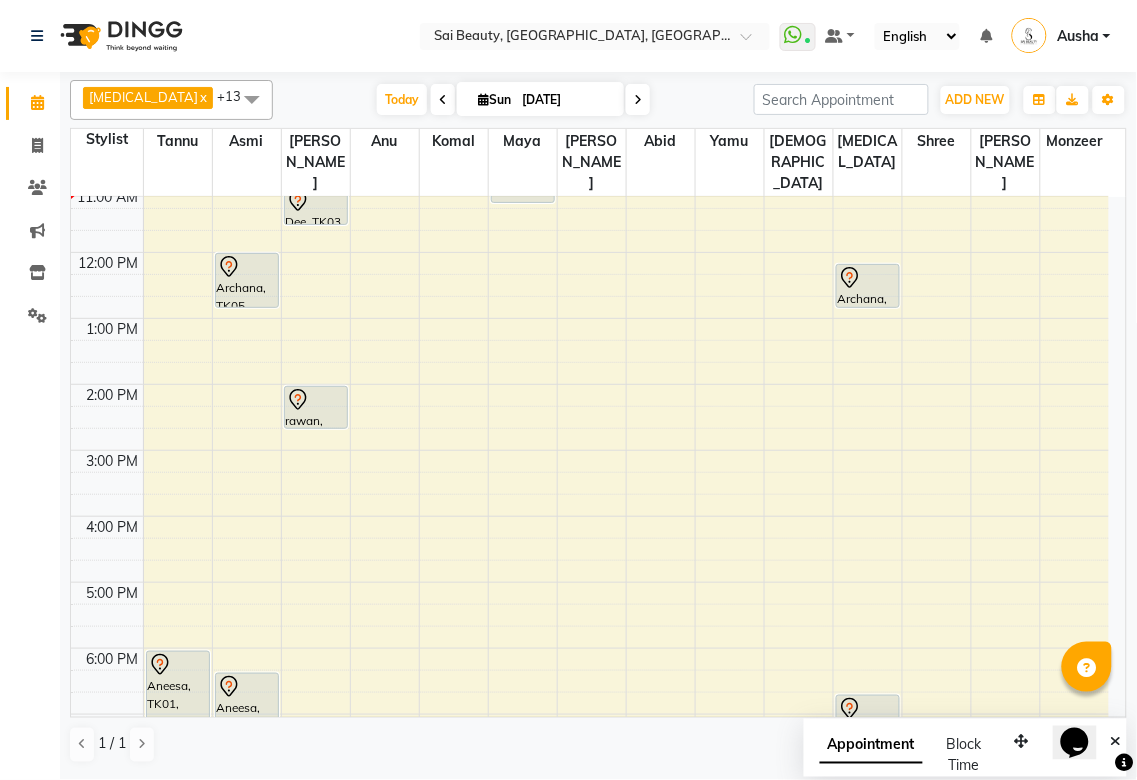 click 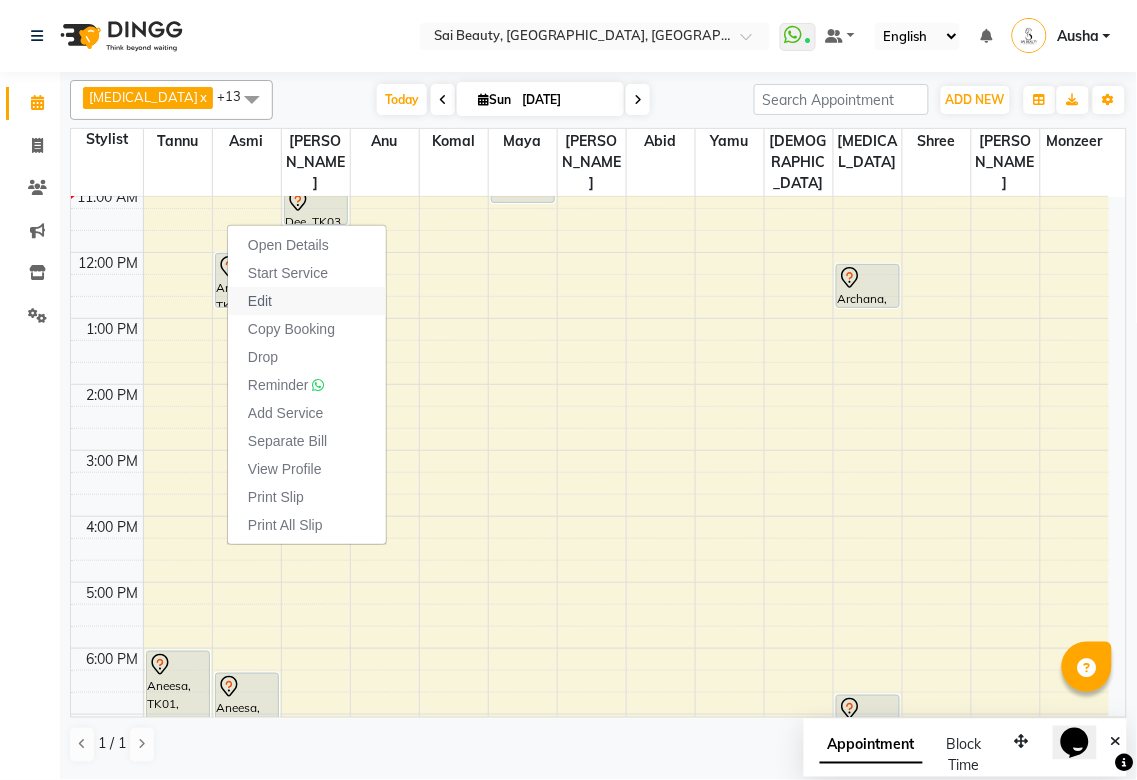 click on "Edit" at bounding box center (260, 301) 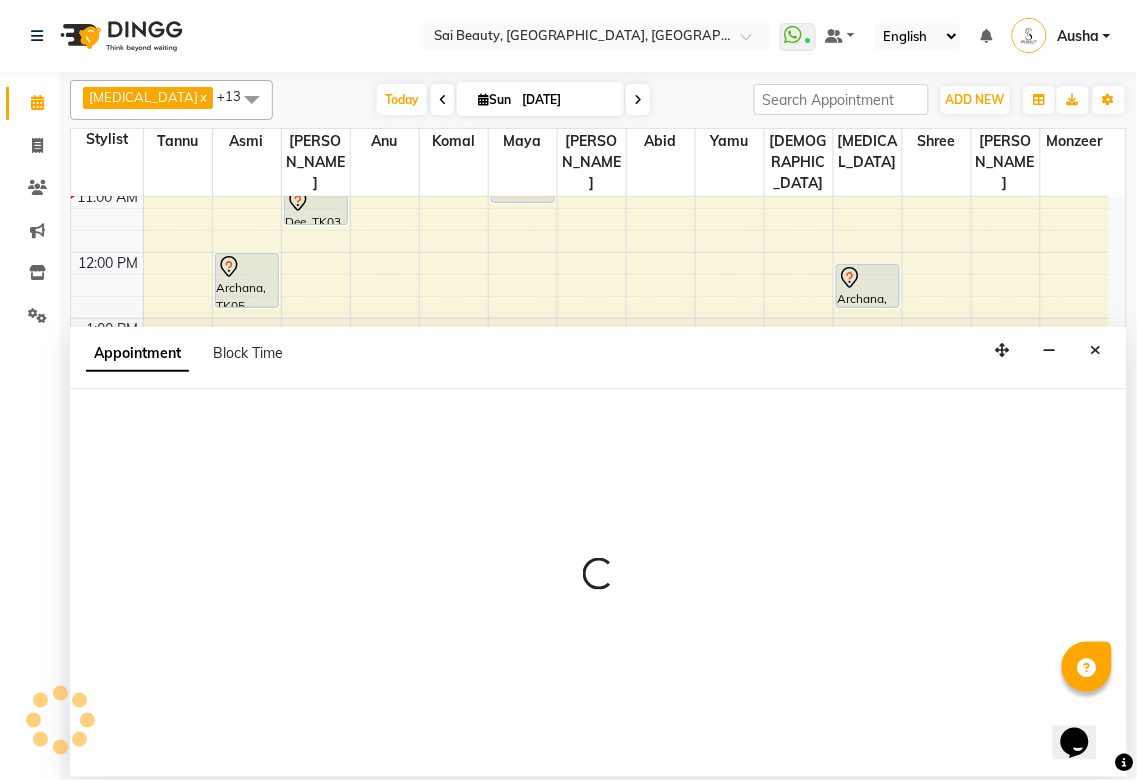 select on "tentative" 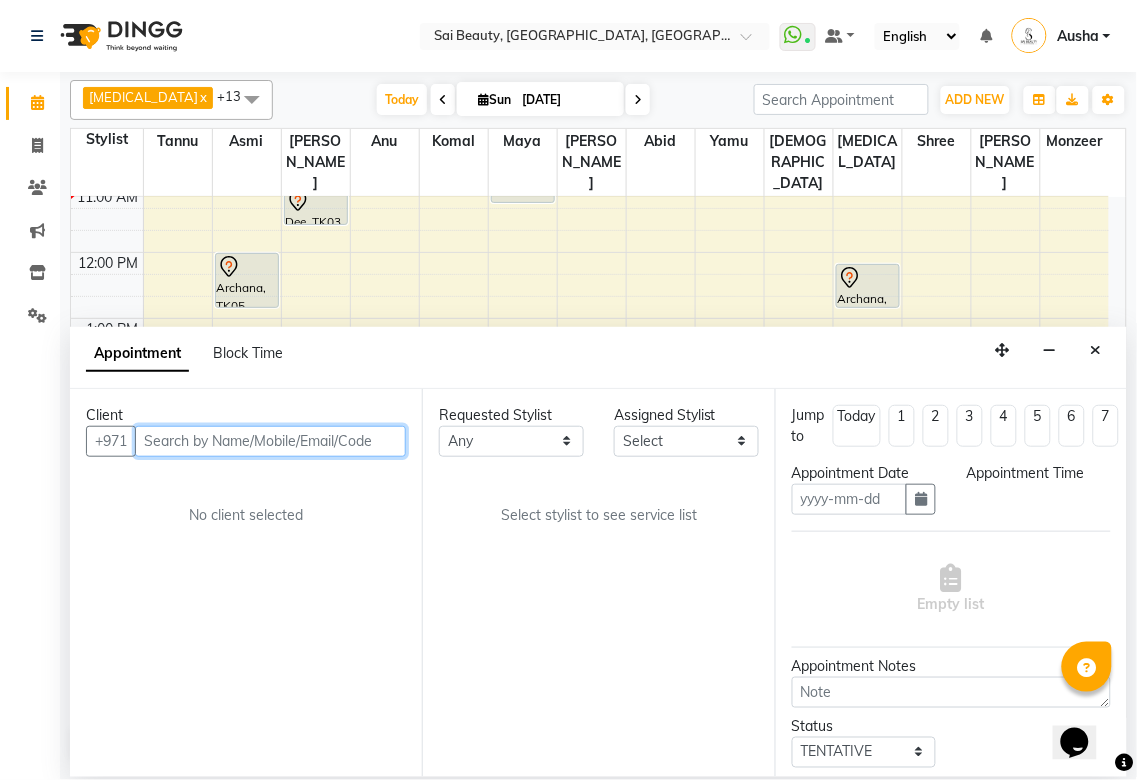 type on "[DATE]" 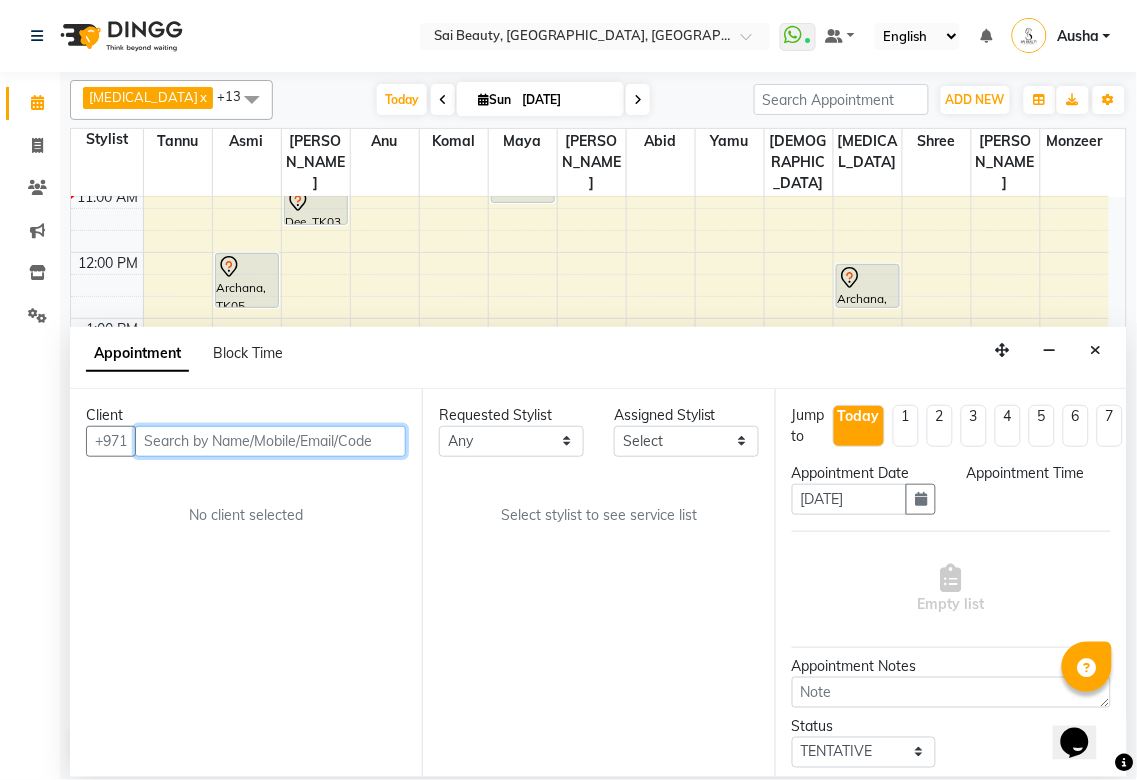 scroll, scrollTop: 0, scrollLeft: 0, axis: both 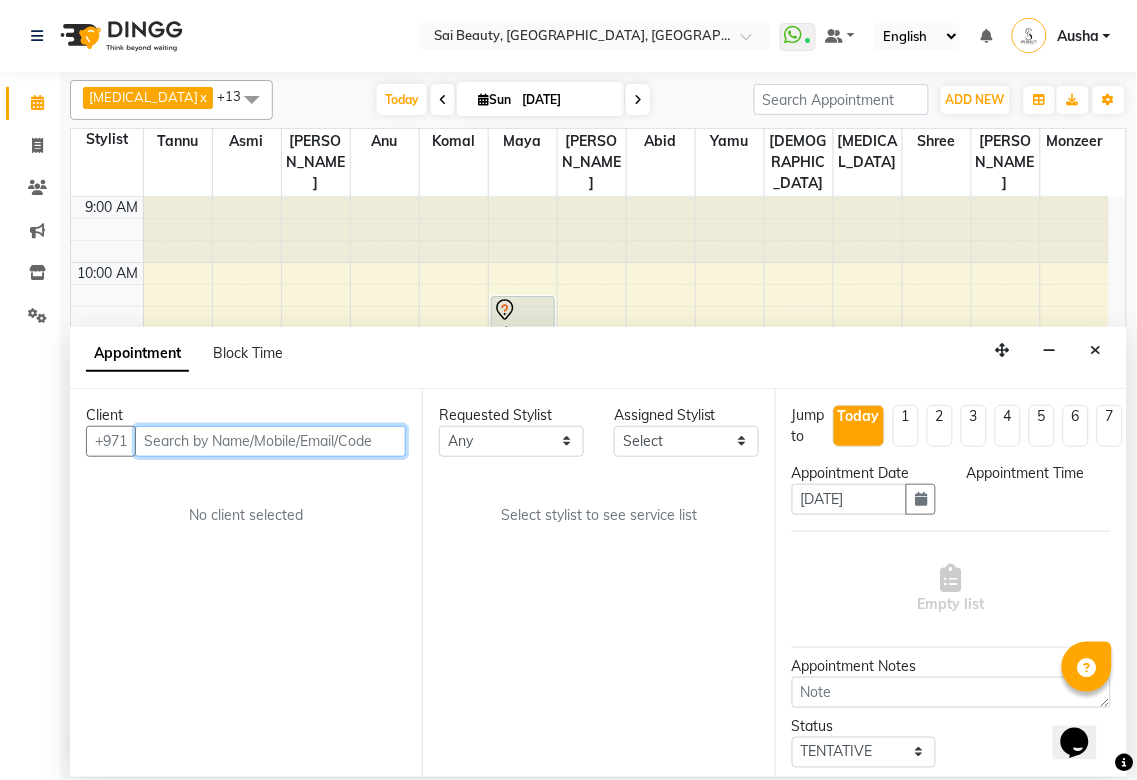 select on "63787" 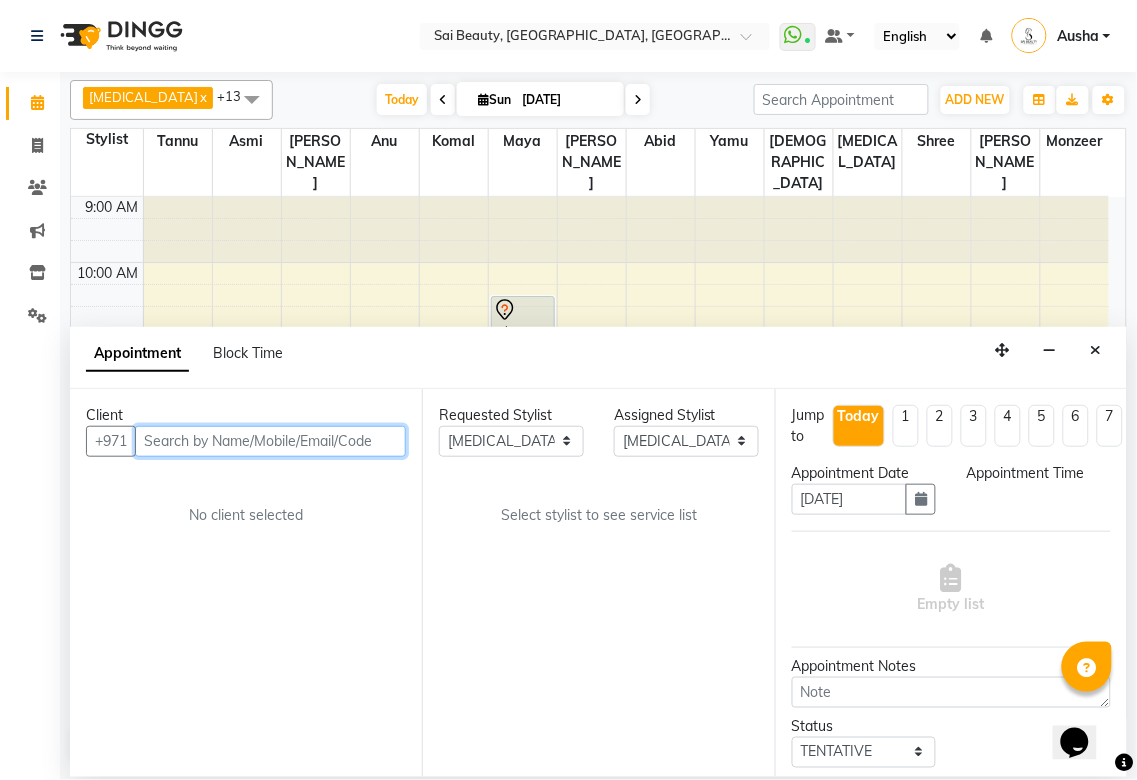select on "720" 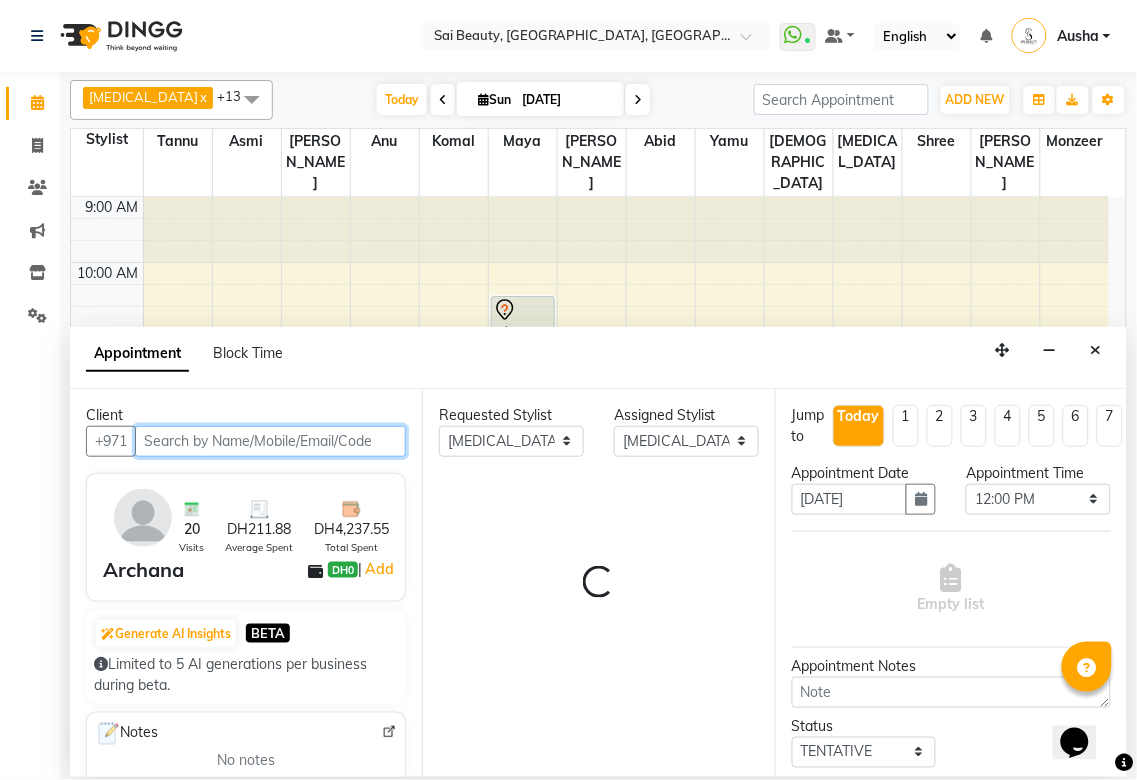 scroll, scrollTop: 134, scrollLeft: 0, axis: vertical 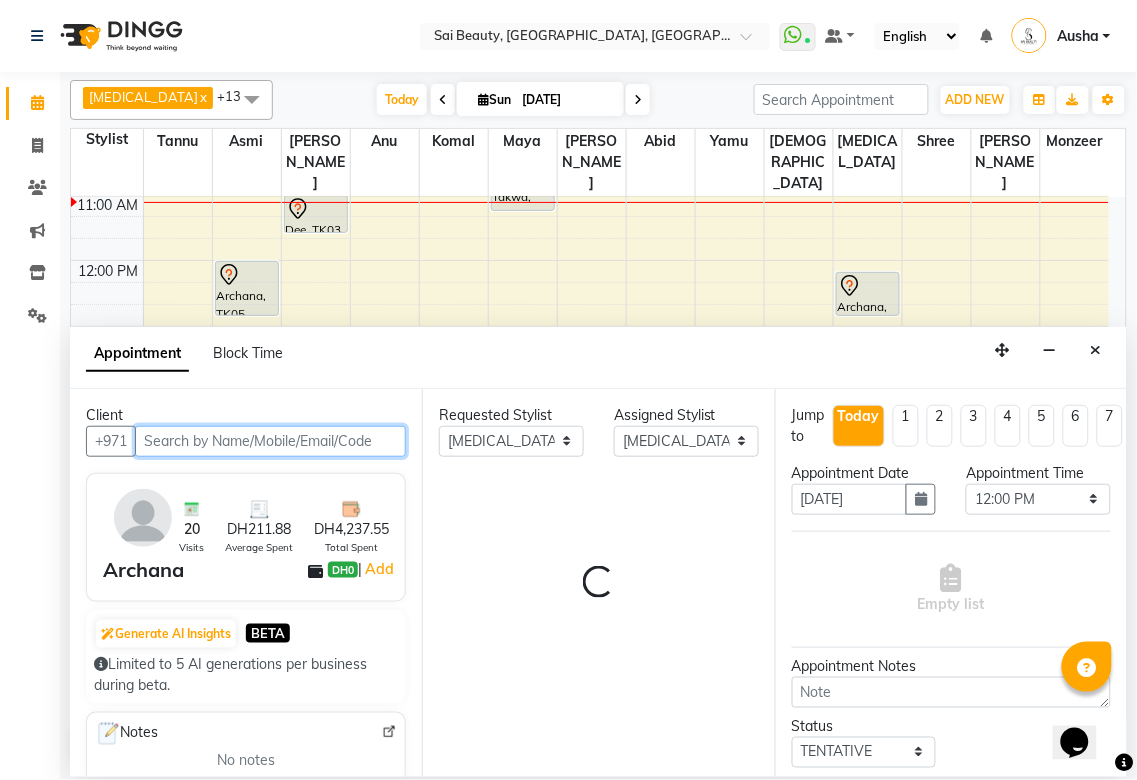 select on "2427" 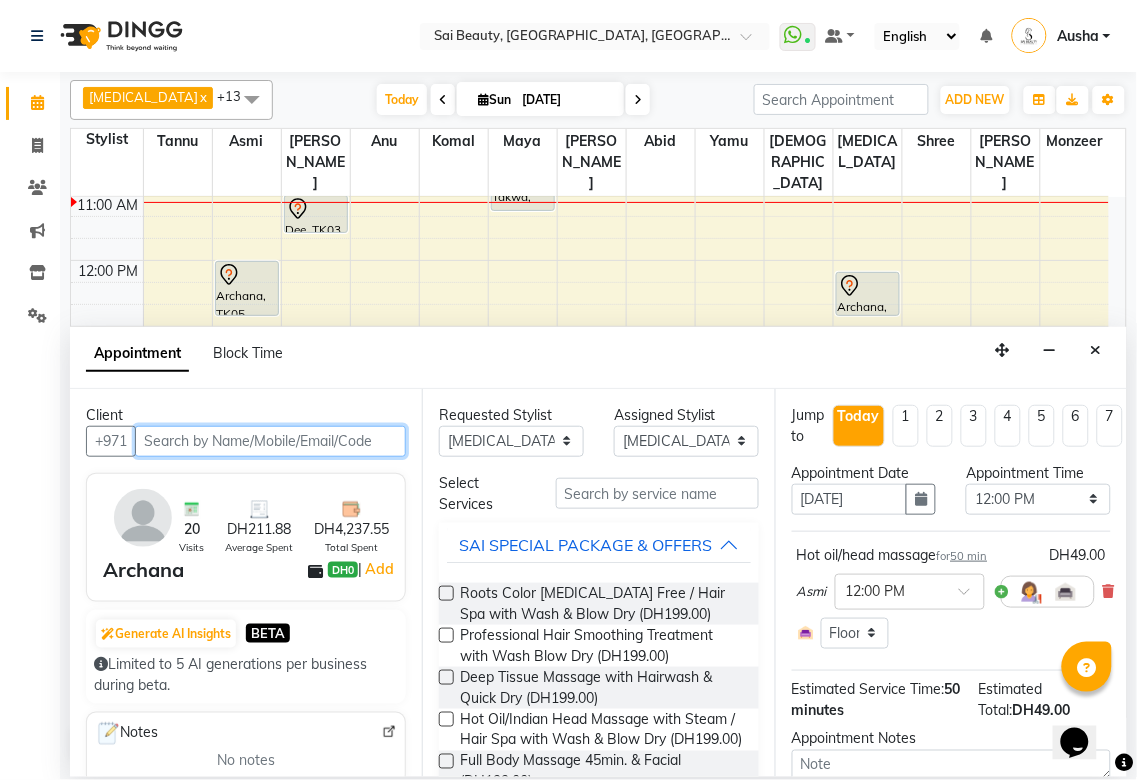 select on "2427" 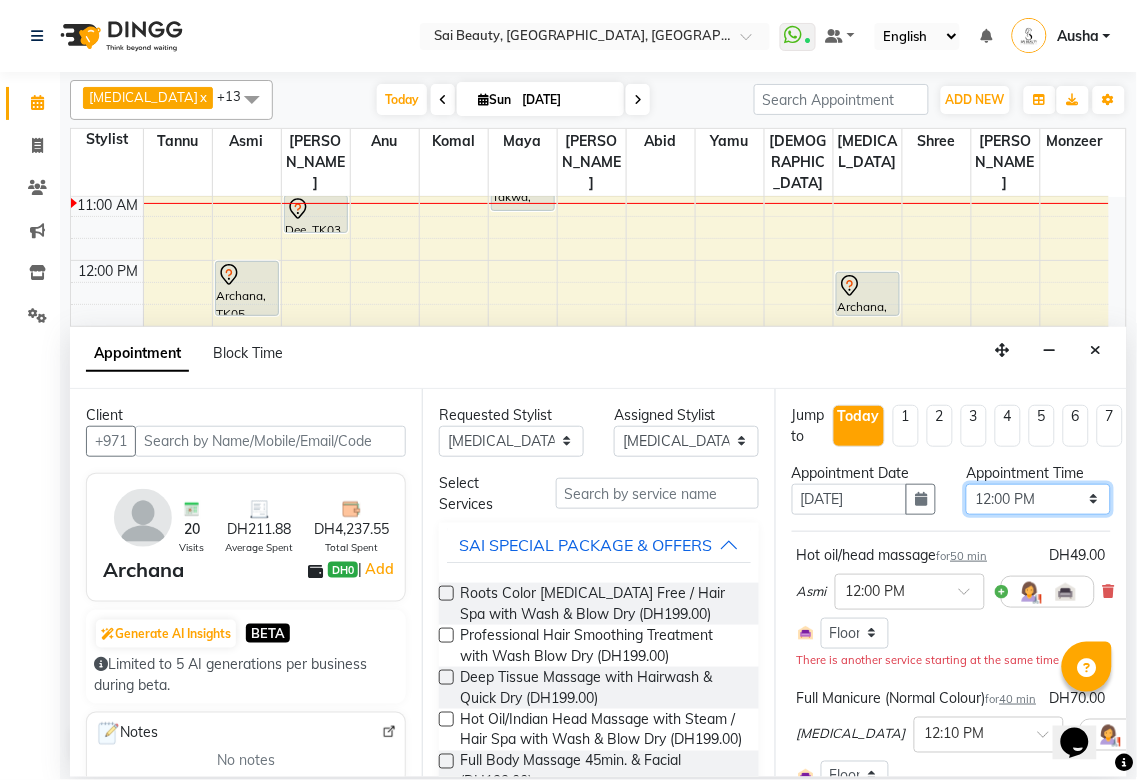 click on "Select 10:00 AM 10:05 AM 10:10 AM 10:15 AM 10:20 AM 10:25 AM 10:30 AM 10:35 AM 10:40 AM 10:45 AM 10:50 AM 10:55 AM 11:00 AM 11:05 AM 11:10 AM 11:15 AM 11:20 AM 11:25 AM 11:30 AM 11:35 AM 11:40 AM 11:45 AM 11:50 AM 11:55 AM 12:00 PM 12:05 PM 12:10 PM 12:15 PM 12:20 PM 12:25 PM 12:30 PM 12:35 PM 12:40 PM 12:45 PM 12:50 PM 12:55 PM 01:00 PM 01:05 PM 01:10 PM 01:15 PM 01:20 PM 01:25 PM 01:30 PM 01:35 PM 01:40 PM 01:45 PM 01:50 PM 01:55 PM 02:00 PM 02:05 PM 02:10 PM 02:15 PM 02:20 PM 02:25 PM 02:30 PM 02:35 PM 02:40 PM 02:45 PM 02:50 PM 02:55 PM 03:00 PM 03:05 PM 03:10 PM 03:15 PM 03:20 PM 03:25 PM 03:30 PM 03:35 PM 03:40 PM 03:45 PM 03:50 PM 03:55 PM 04:00 PM 04:05 PM 04:10 PM 04:15 PM 04:20 PM 04:25 PM 04:30 PM 04:35 PM 04:40 PM 04:45 PM 04:50 PM 04:55 PM 05:00 PM 05:05 PM 05:10 PM 05:15 PM 05:20 PM 05:25 PM 05:30 PM 05:35 PM 05:40 PM 05:45 PM 05:50 PM 05:55 PM 06:00 PM 06:05 PM 06:10 PM 06:15 PM 06:20 PM 06:25 PM 06:30 PM 06:35 PM 06:40 PM 06:45 PM 06:50 PM 06:55 PM 07:00 PM 07:05 PM 07:10 PM 07:15 PM 07:20 PM" at bounding box center [1038, 499] 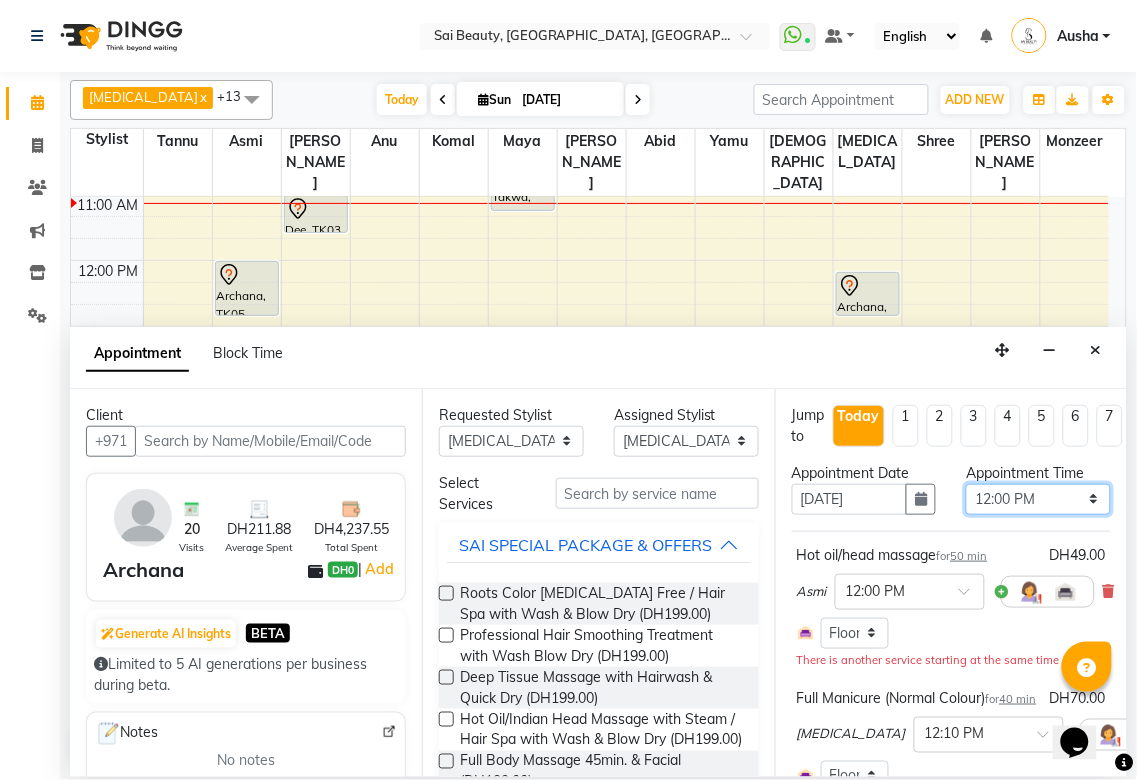 select on "810" 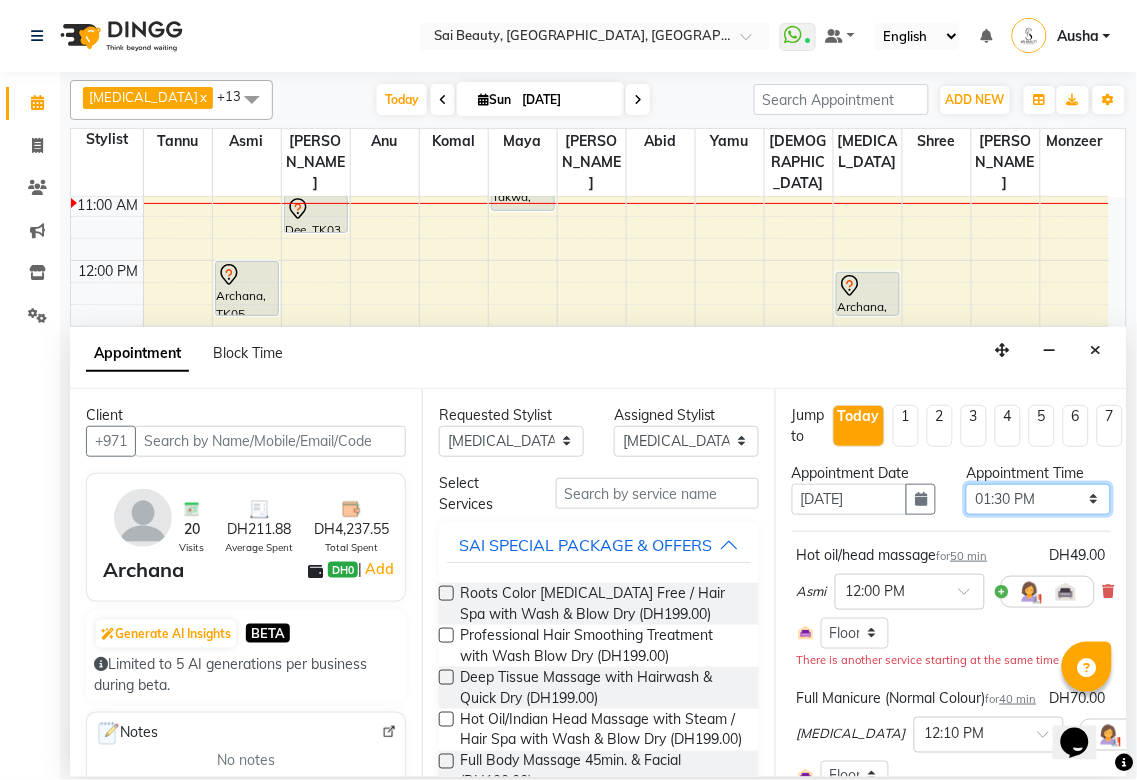 click on "Select 10:00 AM 10:05 AM 10:10 AM 10:15 AM 10:20 AM 10:25 AM 10:30 AM 10:35 AM 10:40 AM 10:45 AM 10:50 AM 10:55 AM 11:00 AM 11:05 AM 11:10 AM 11:15 AM 11:20 AM 11:25 AM 11:30 AM 11:35 AM 11:40 AM 11:45 AM 11:50 AM 11:55 AM 12:00 PM 12:05 PM 12:10 PM 12:15 PM 12:20 PM 12:25 PM 12:30 PM 12:35 PM 12:40 PM 12:45 PM 12:50 PM 12:55 PM 01:00 PM 01:05 PM 01:10 PM 01:15 PM 01:20 PM 01:25 PM 01:30 PM 01:35 PM 01:40 PM 01:45 PM 01:50 PM 01:55 PM 02:00 PM 02:05 PM 02:10 PM 02:15 PM 02:20 PM 02:25 PM 02:30 PM 02:35 PM 02:40 PM 02:45 PM 02:50 PM 02:55 PM 03:00 PM 03:05 PM 03:10 PM 03:15 PM 03:20 PM 03:25 PM 03:30 PM 03:35 PM 03:40 PM 03:45 PM 03:50 PM 03:55 PM 04:00 PM 04:05 PM 04:10 PM 04:15 PM 04:20 PM 04:25 PM 04:30 PM 04:35 PM 04:40 PM 04:45 PM 04:50 PM 04:55 PM 05:00 PM 05:05 PM 05:10 PM 05:15 PM 05:20 PM 05:25 PM 05:30 PM 05:35 PM 05:40 PM 05:45 PM 05:50 PM 05:55 PM 06:00 PM 06:05 PM 06:10 PM 06:15 PM 06:20 PM 06:25 PM 06:30 PM 06:35 PM 06:40 PM 06:45 PM 06:50 PM 06:55 PM 07:00 PM 07:05 PM 07:10 PM 07:15 PM 07:20 PM" at bounding box center (1038, 499) 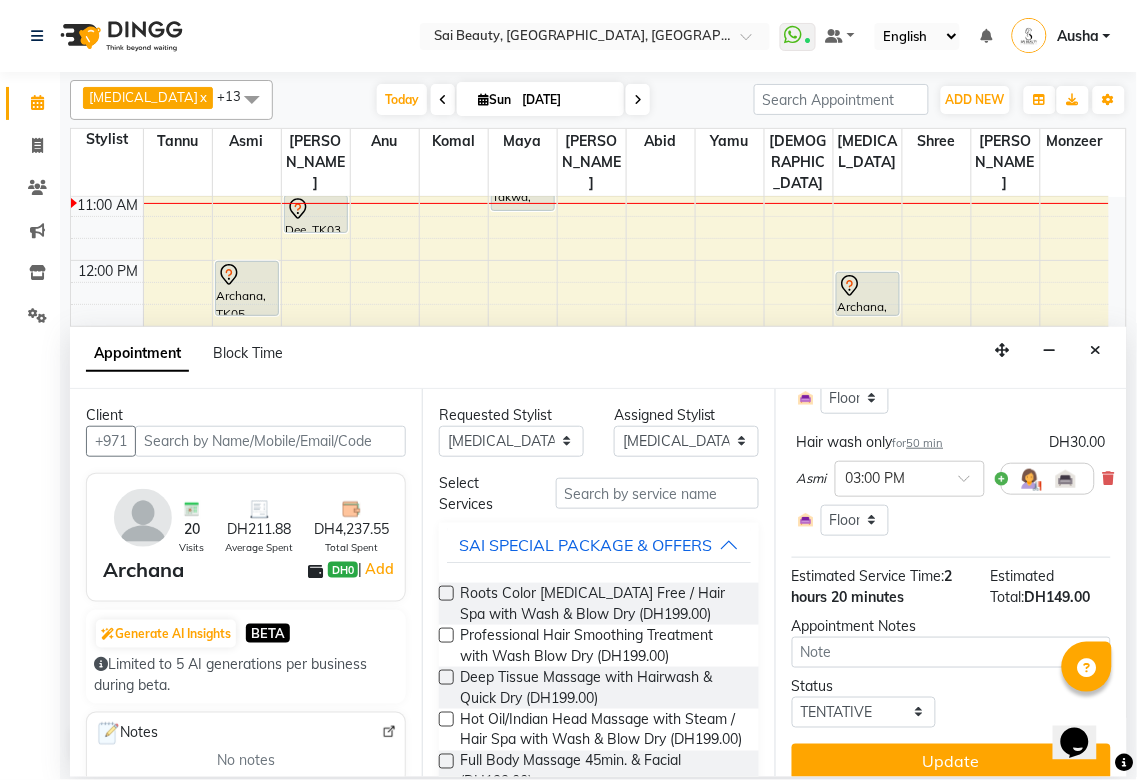 scroll, scrollTop: 414, scrollLeft: 0, axis: vertical 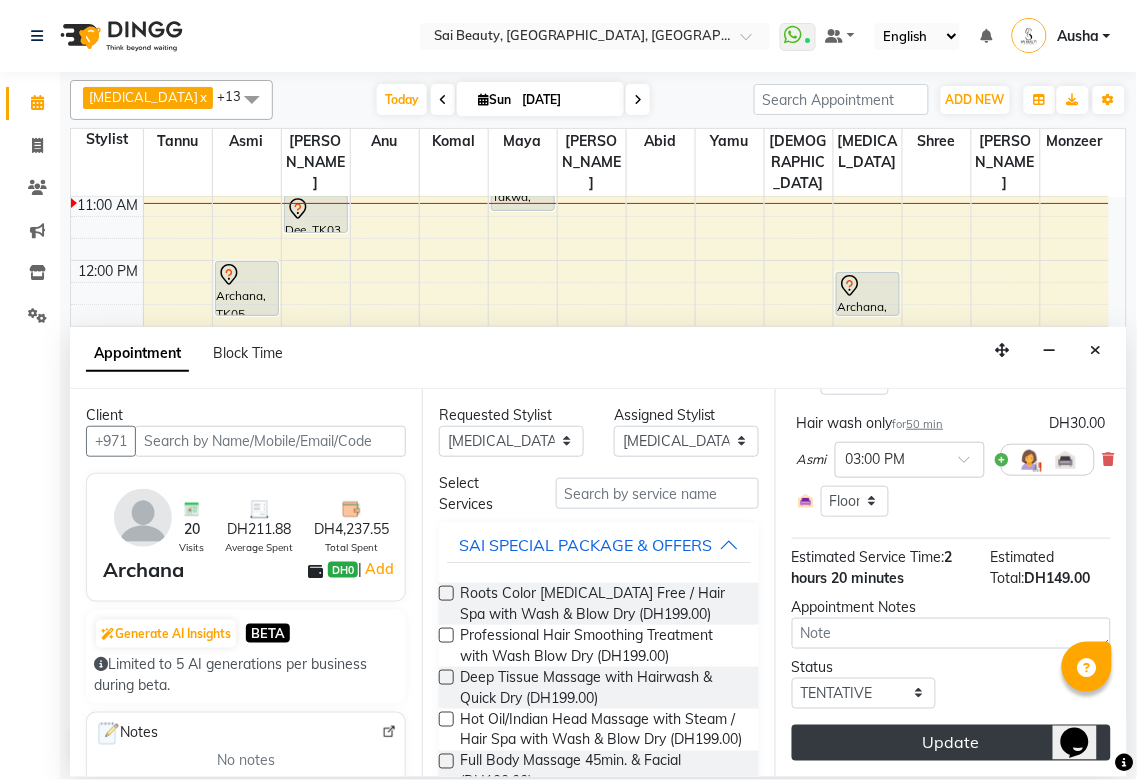 click on "Update" at bounding box center [951, 743] 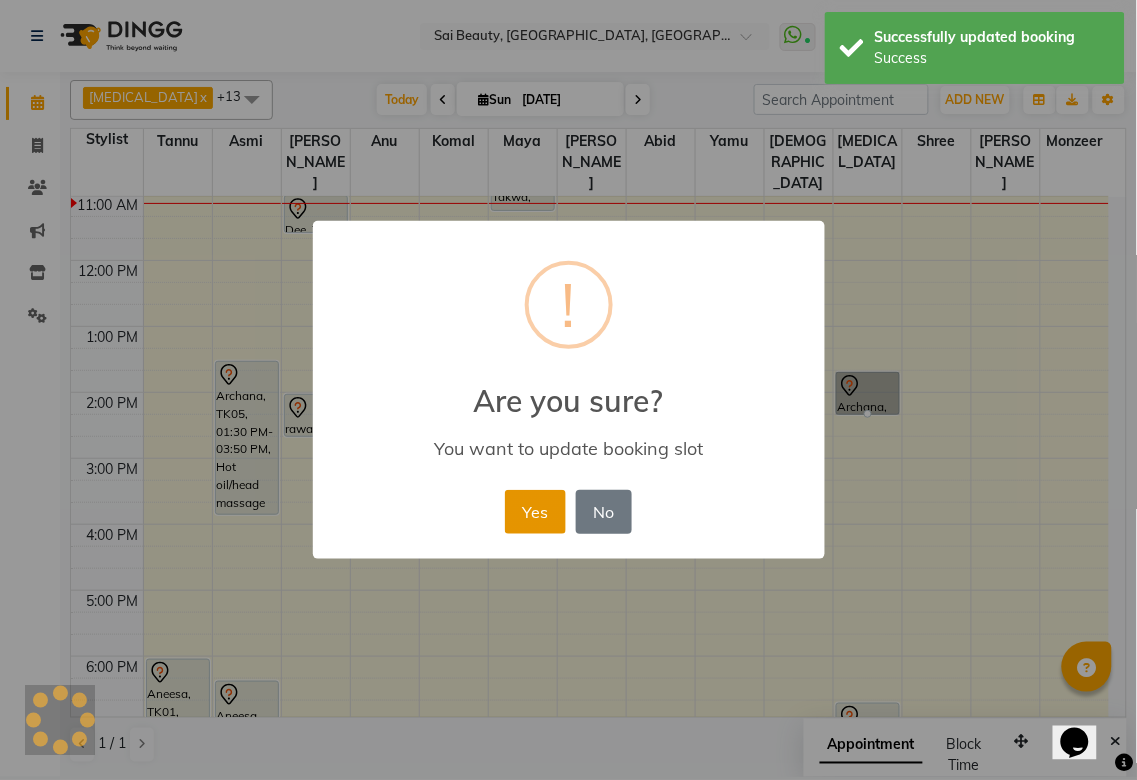 click on "Yes" at bounding box center [535, 512] 